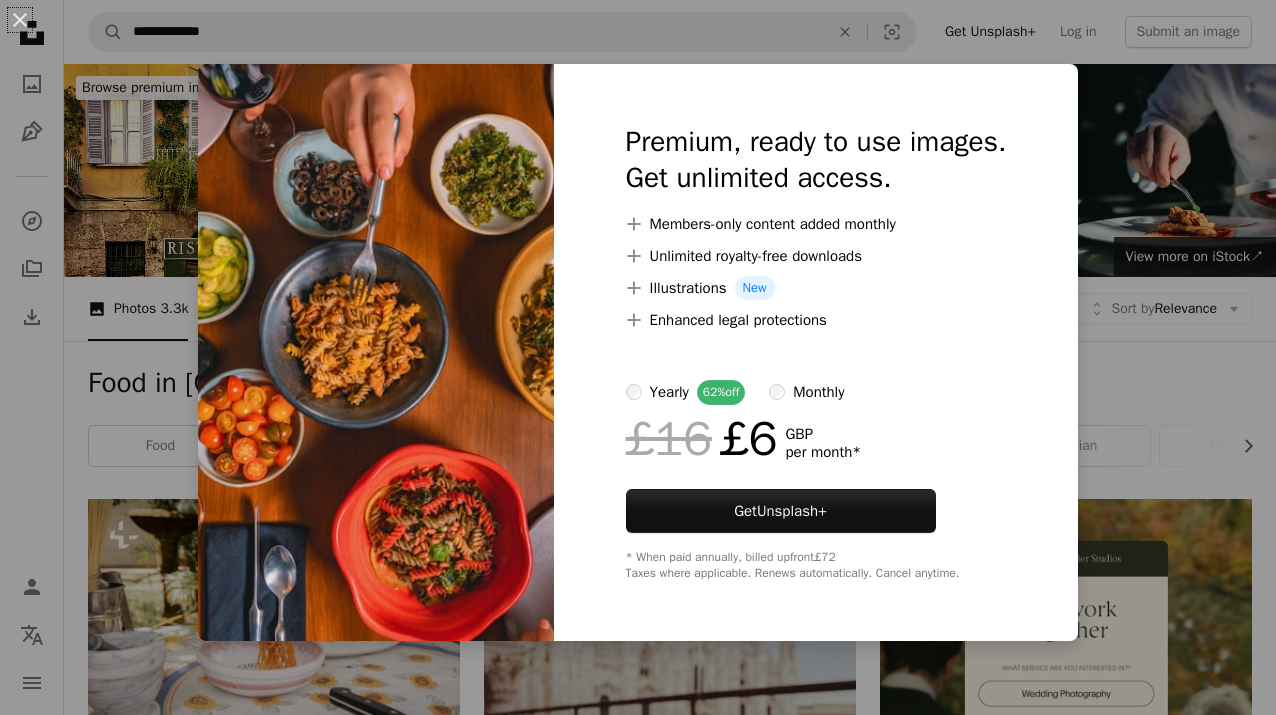 scroll, scrollTop: 1421, scrollLeft: 0, axis: vertical 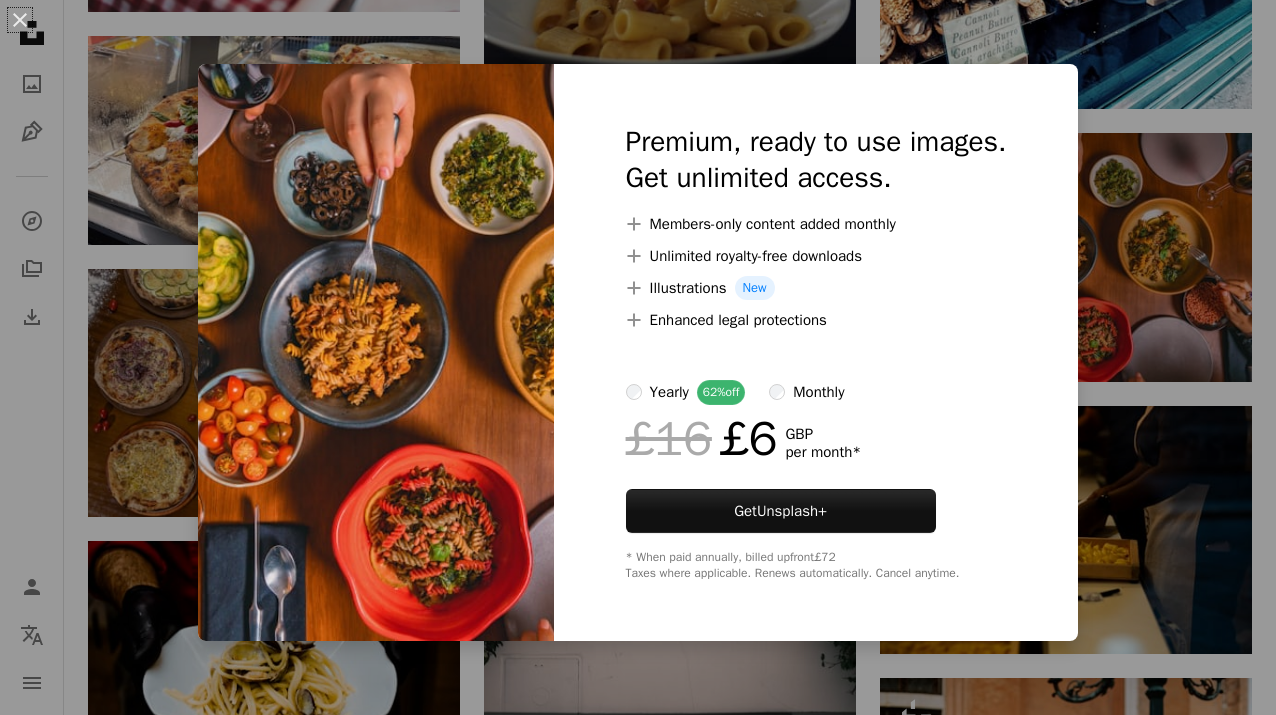 click on "Premium, ready to use images. Get unlimited access. A plus sign Members-only content added monthly A plus sign Unlimited royalty-free downloads A plus sign Illustrations  New A plus sign Enhanced legal protections yearly 62%  off monthly £16   £6 GBP per month * Get  Unsplash+ * When paid annually, billed upfront  £72 Taxes where applicable. Renews automatically. Cancel anytime." at bounding box center (816, 352) 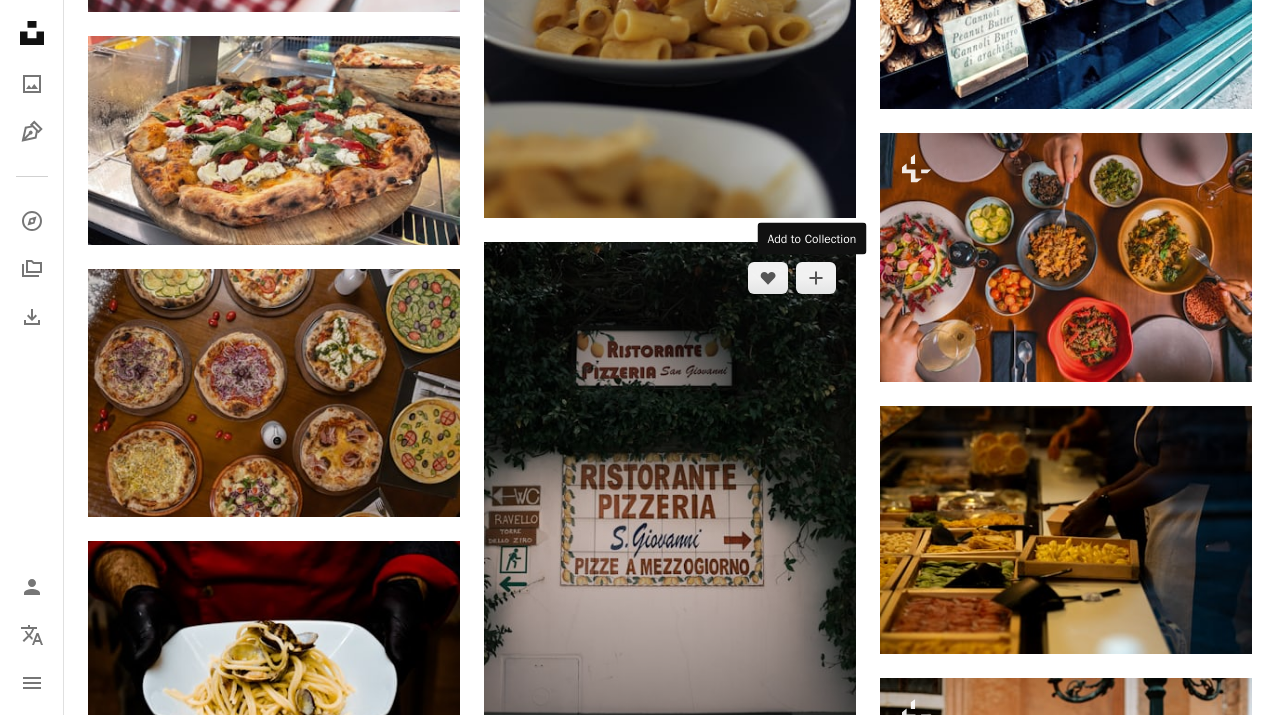 scroll, scrollTop: 0, scrollLeft: 0, axis: both 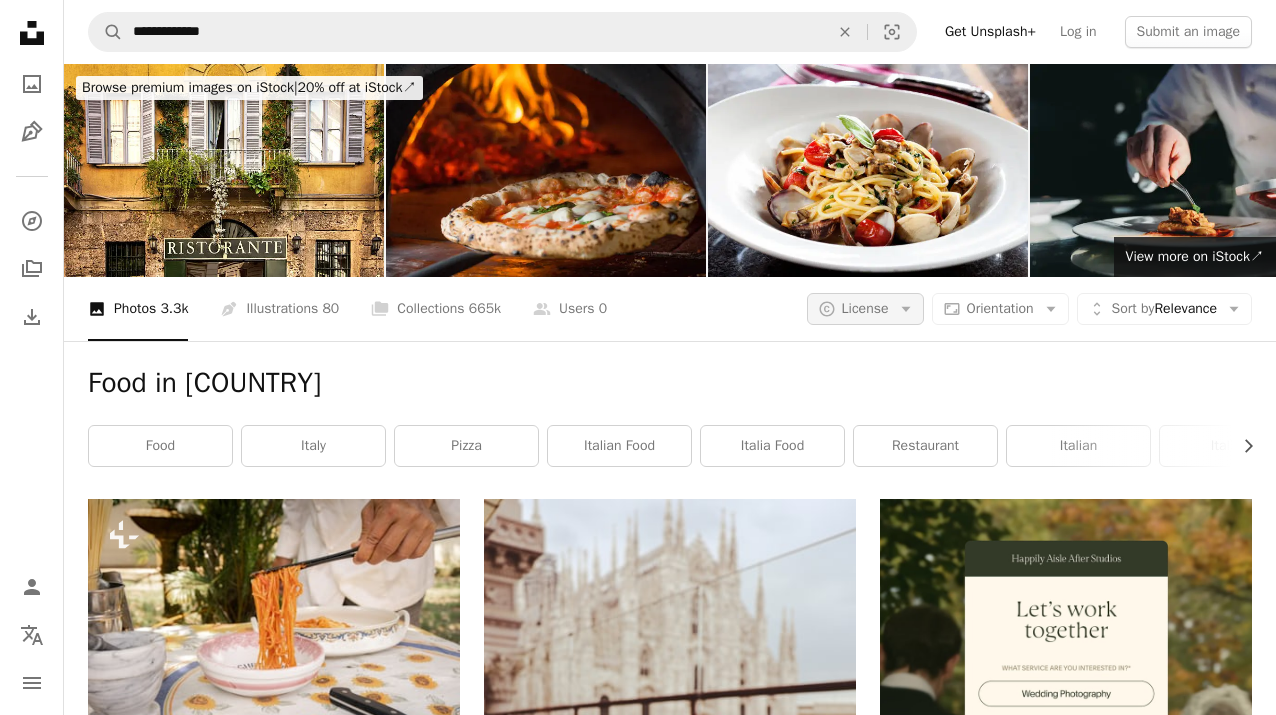 click on "License" at bounding box center [865, 308] 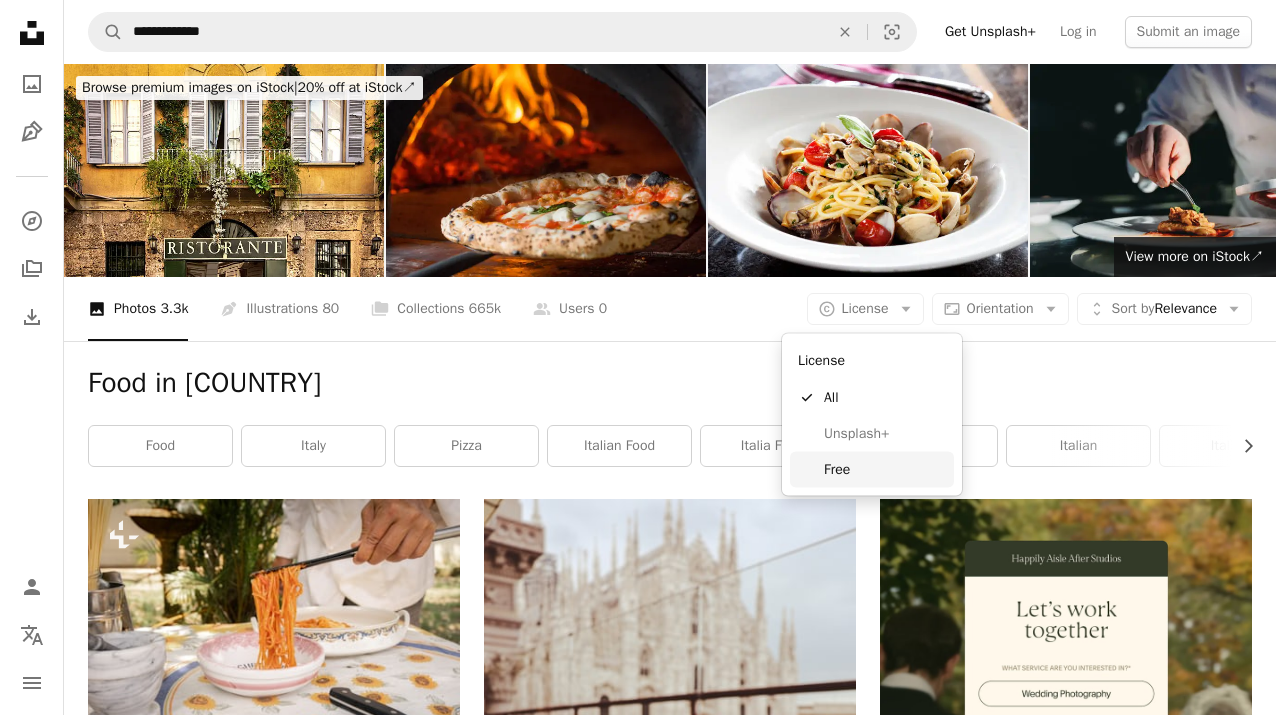 click on "Free" at bounding box center [885, 469] 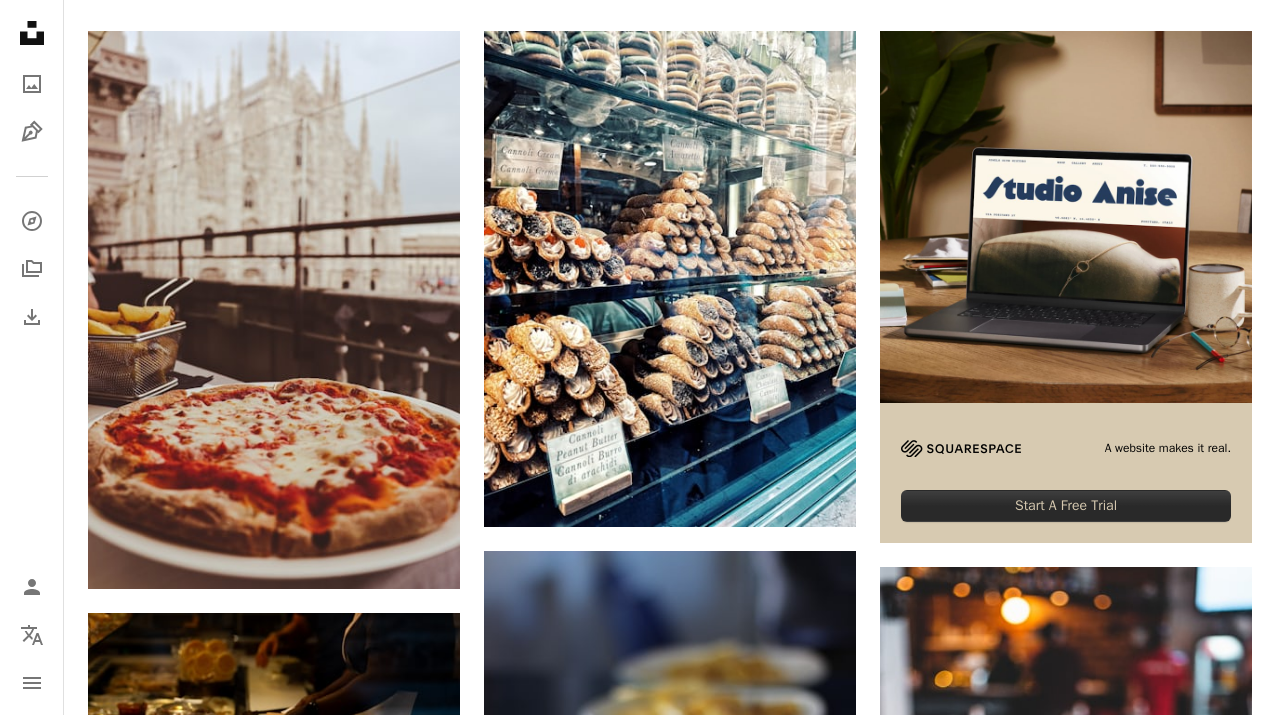 scroll, scrollTop: 470, scrollLeft: 0, axis: vertical 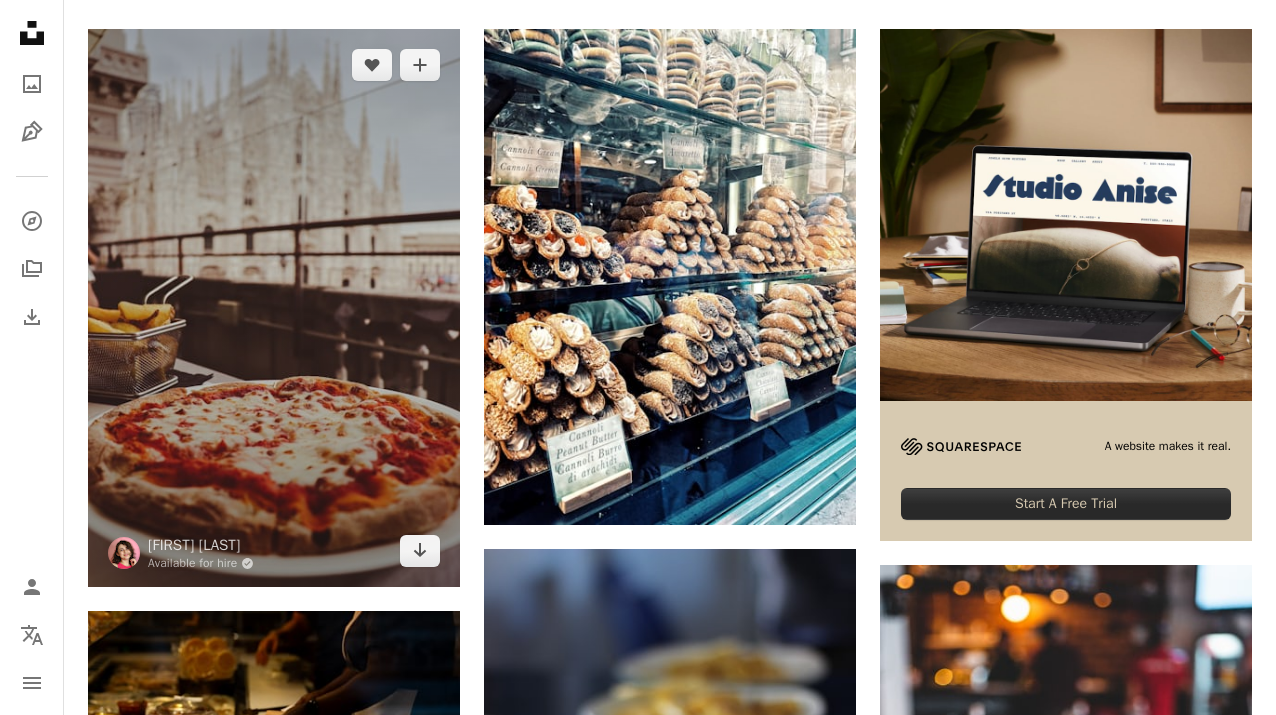 click at bounding box center [274, 308] 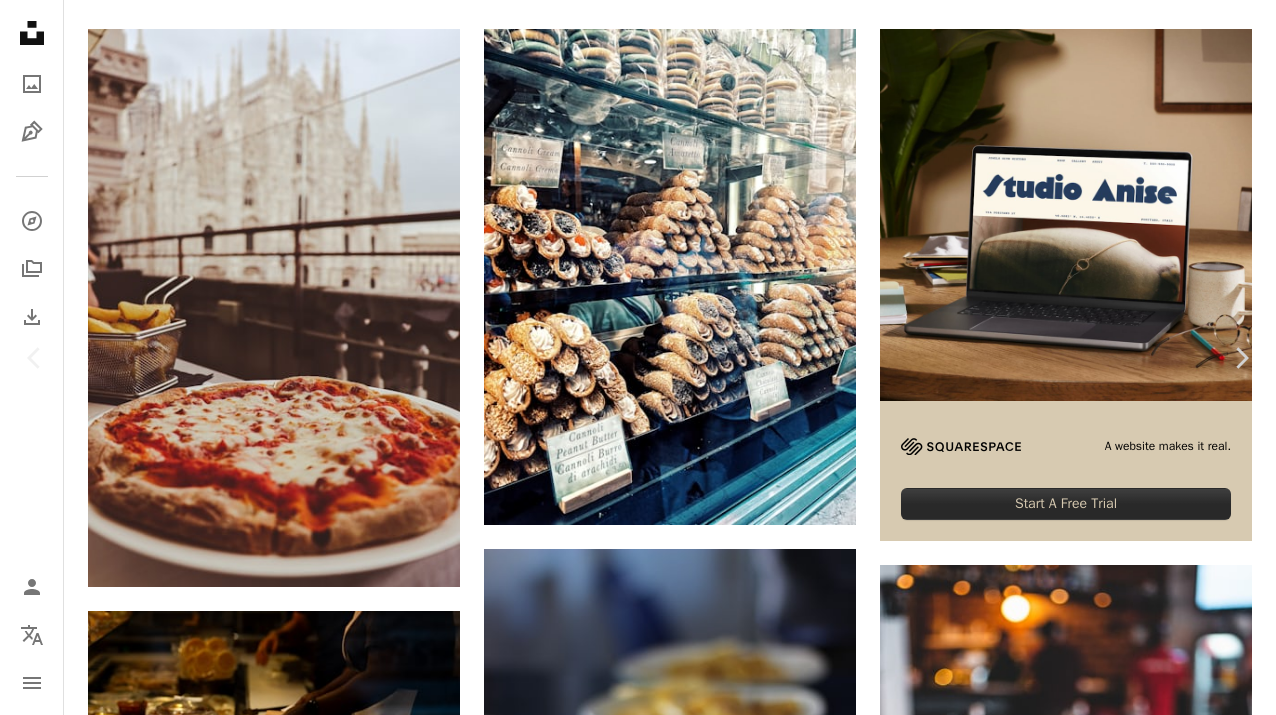 click on "An X shape" at bounding box center (20, 20) 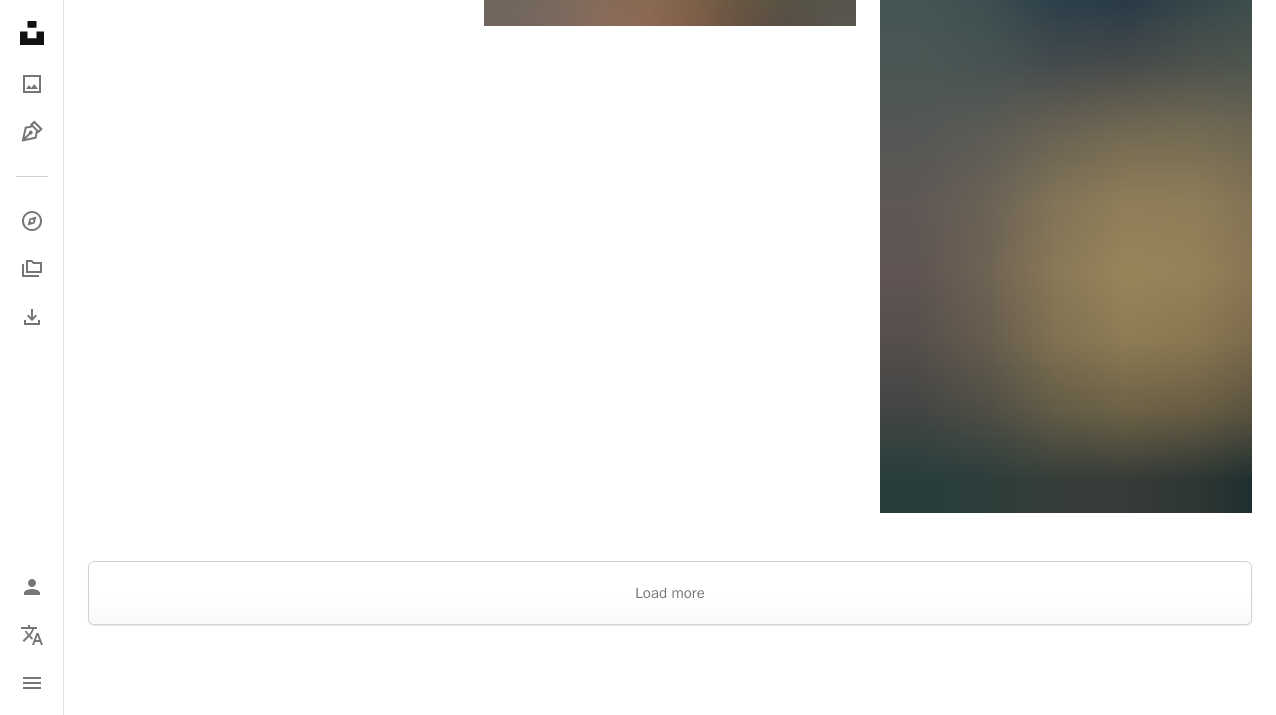 scroll, scrollTop: 3462, scrollLeft: 0, axis: vertical 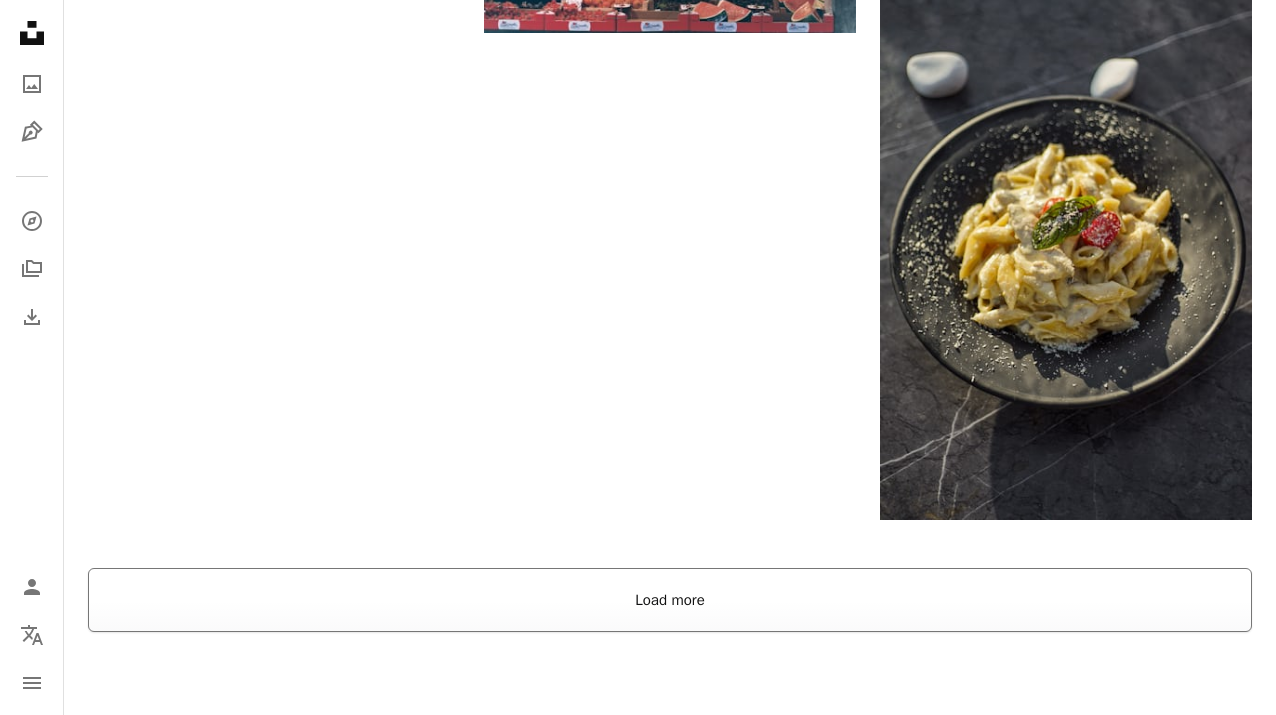 click on "Load more" at bounding box center [670, 600] 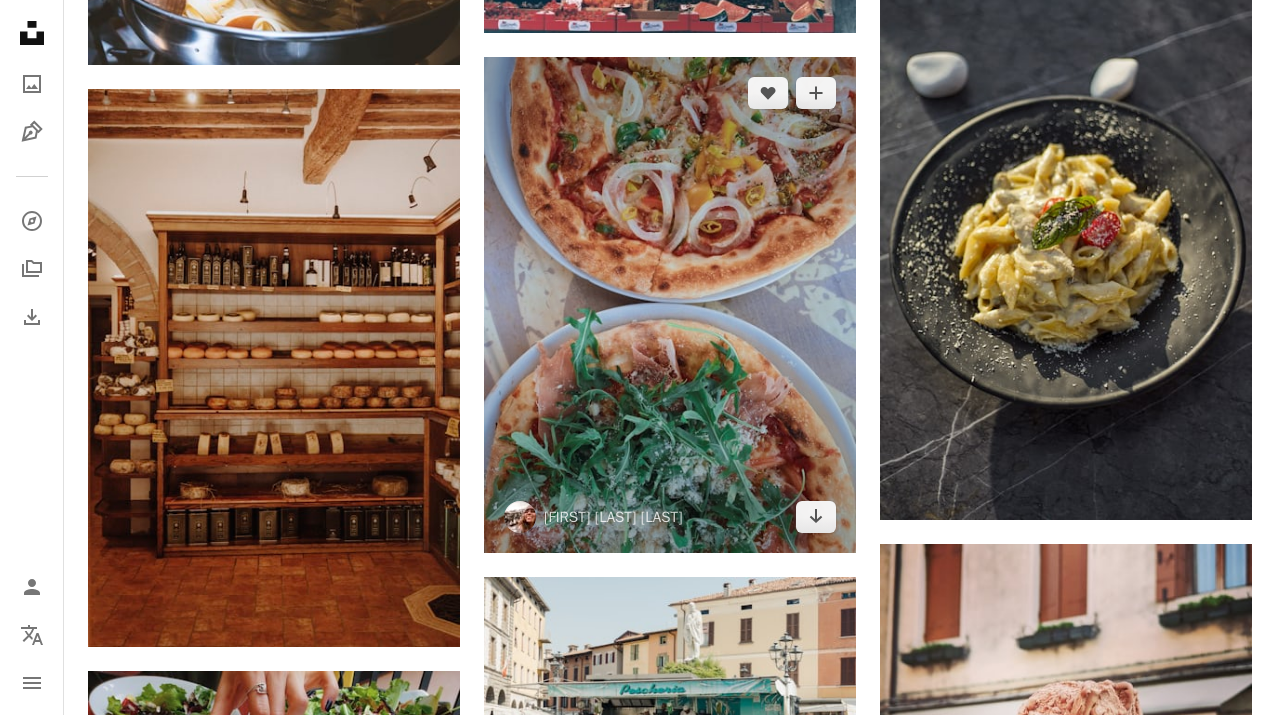 click at bounding box center [670, 305] 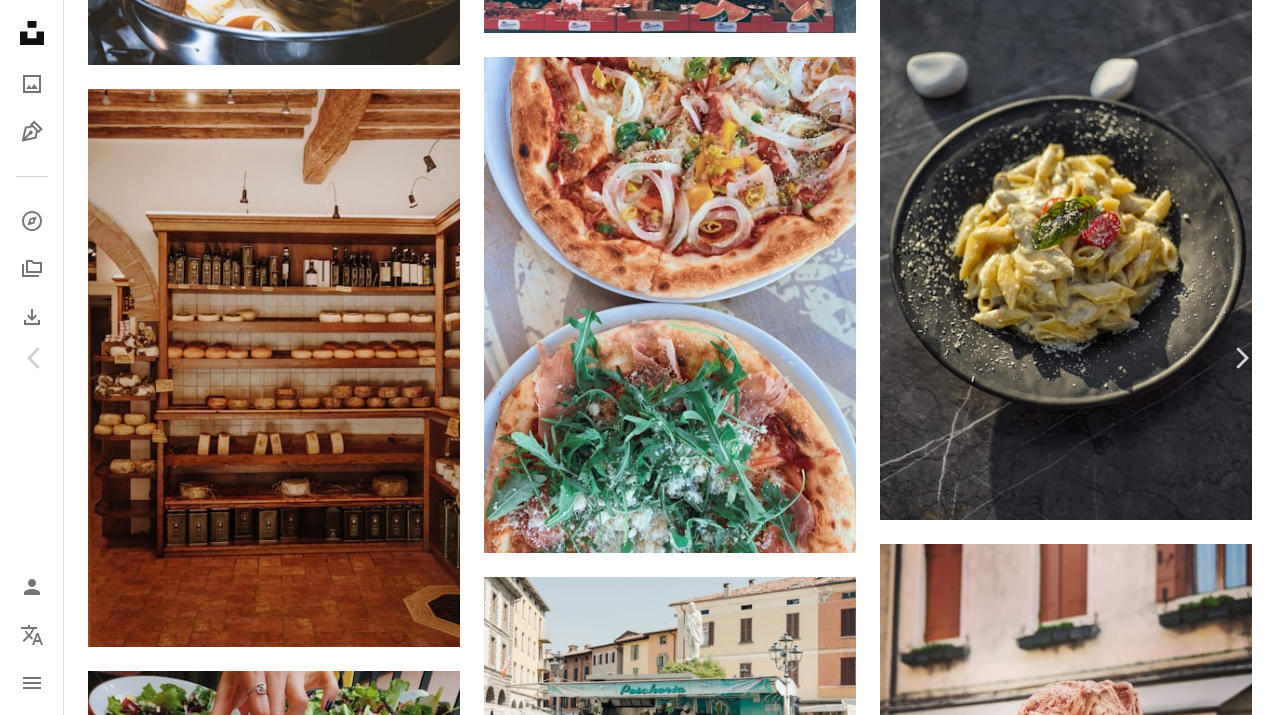 click on "An X shape" at bounding box center [20, 20] 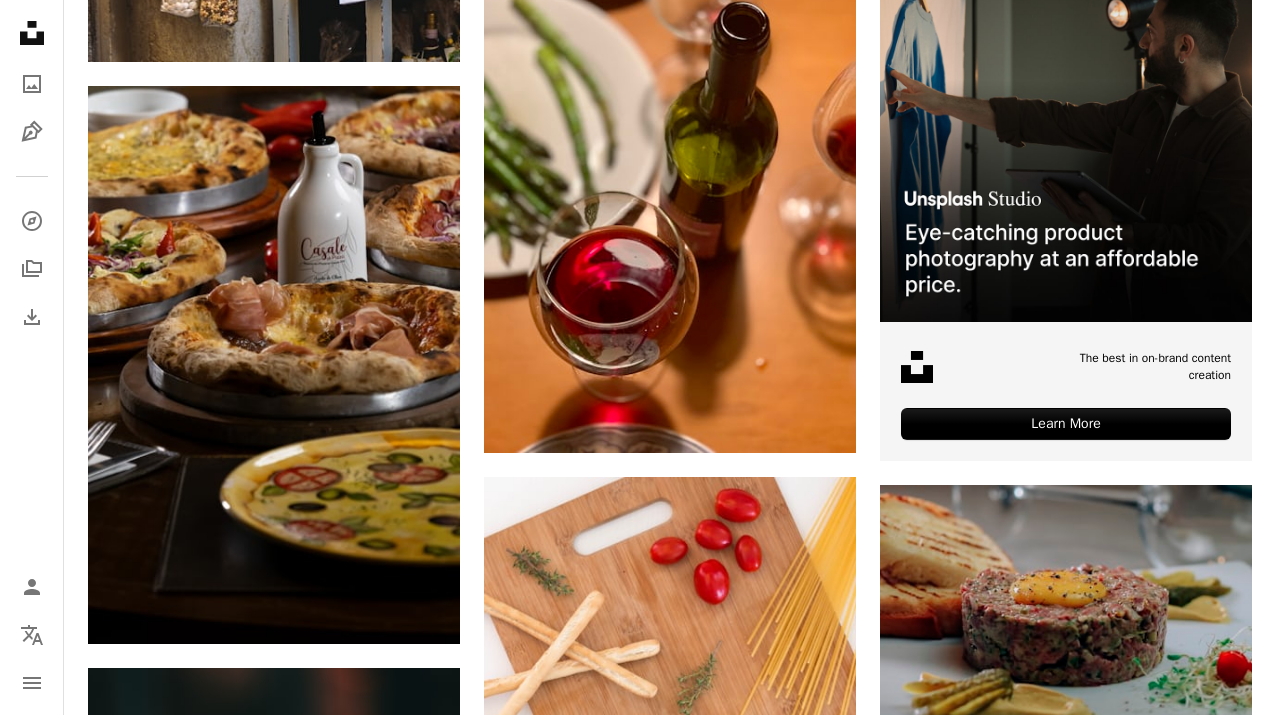 scroll, scrollTop: 9494, scrollLeft: 0, axis: vertical 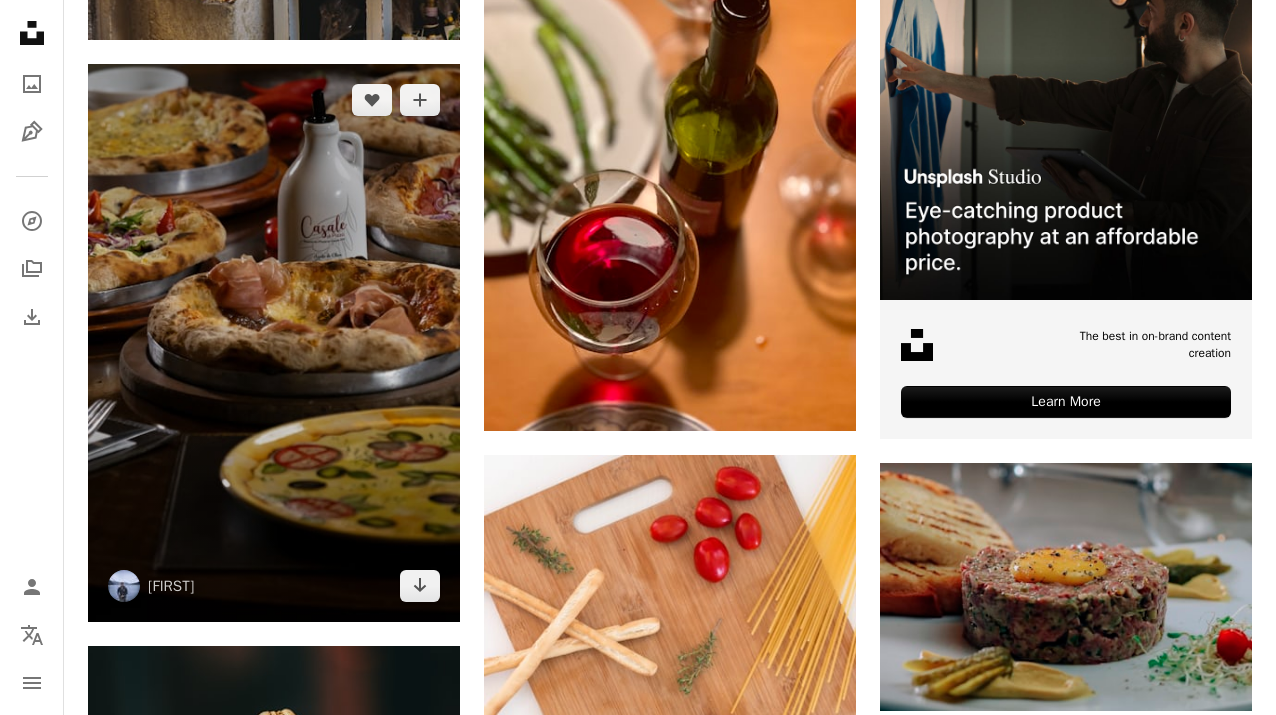 click at bounding box center (274, 343) 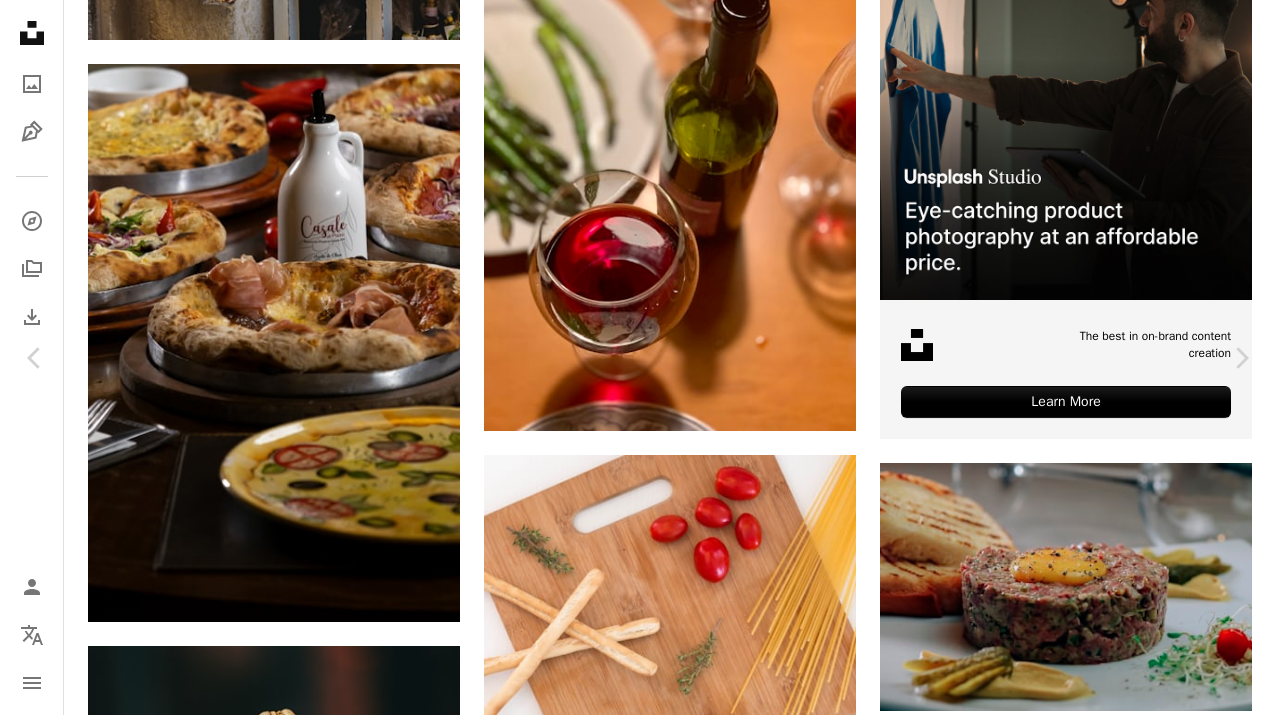 click on "An X shape" at bounding box center [20, 20] 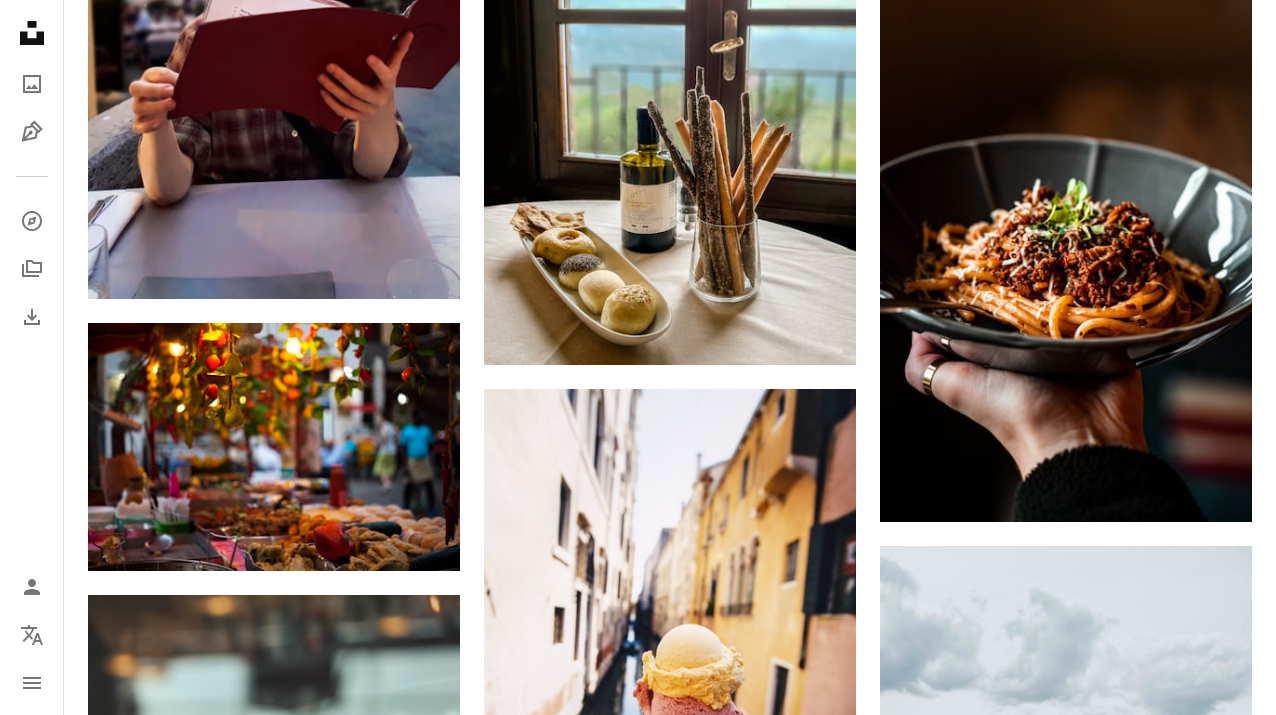 scroll, scrollTop: 20283, scrollLeft: 0, axis: vertical 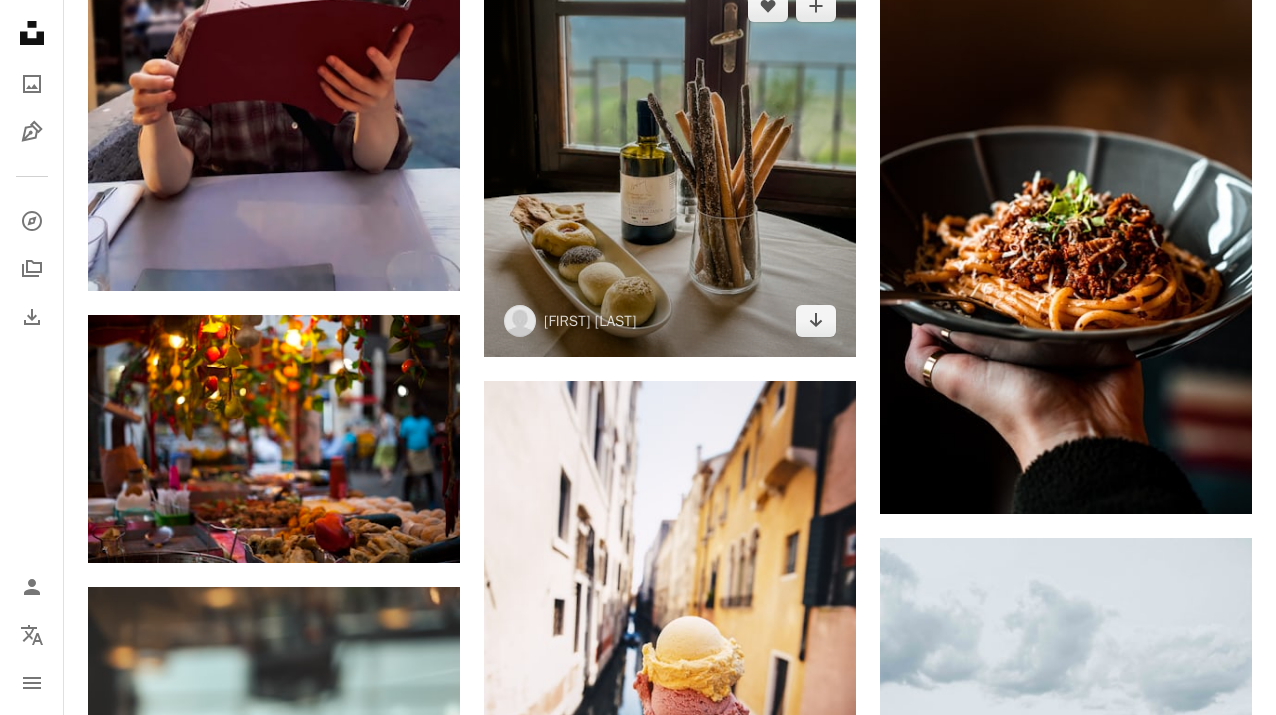 click at bounding box center (670, 163) 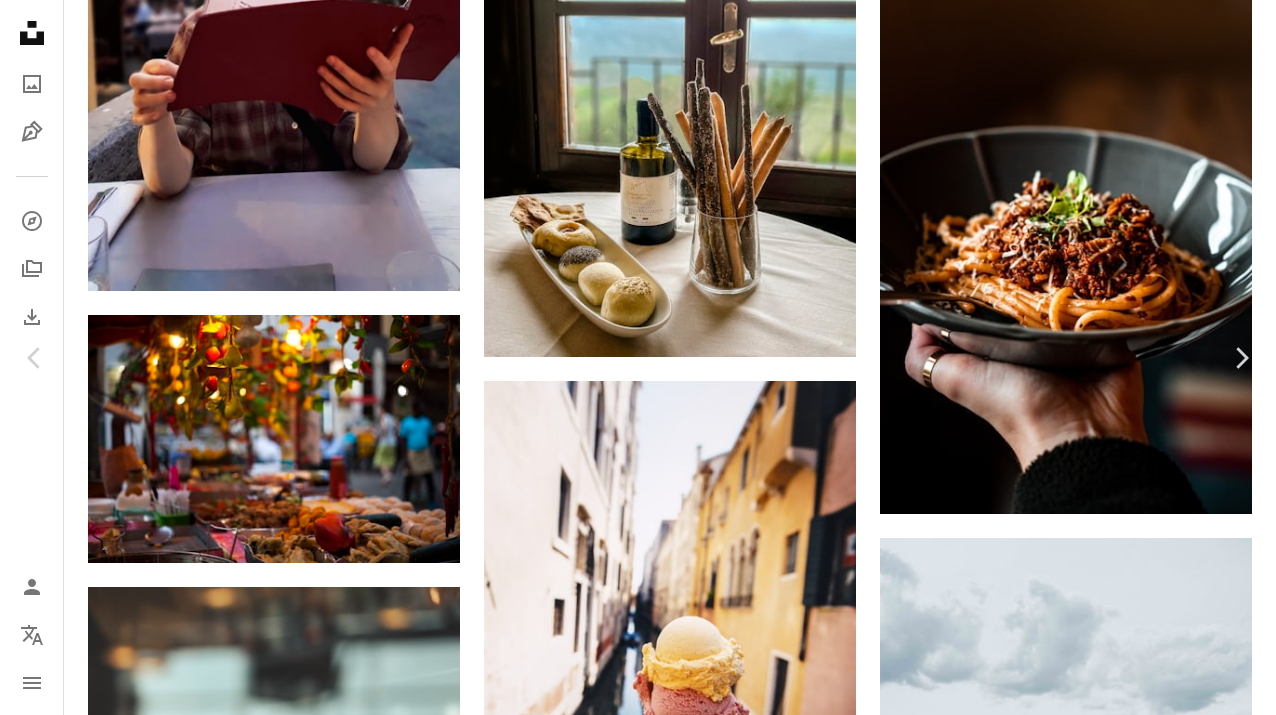 click on "An X shape" at bounding box center [20, 20] 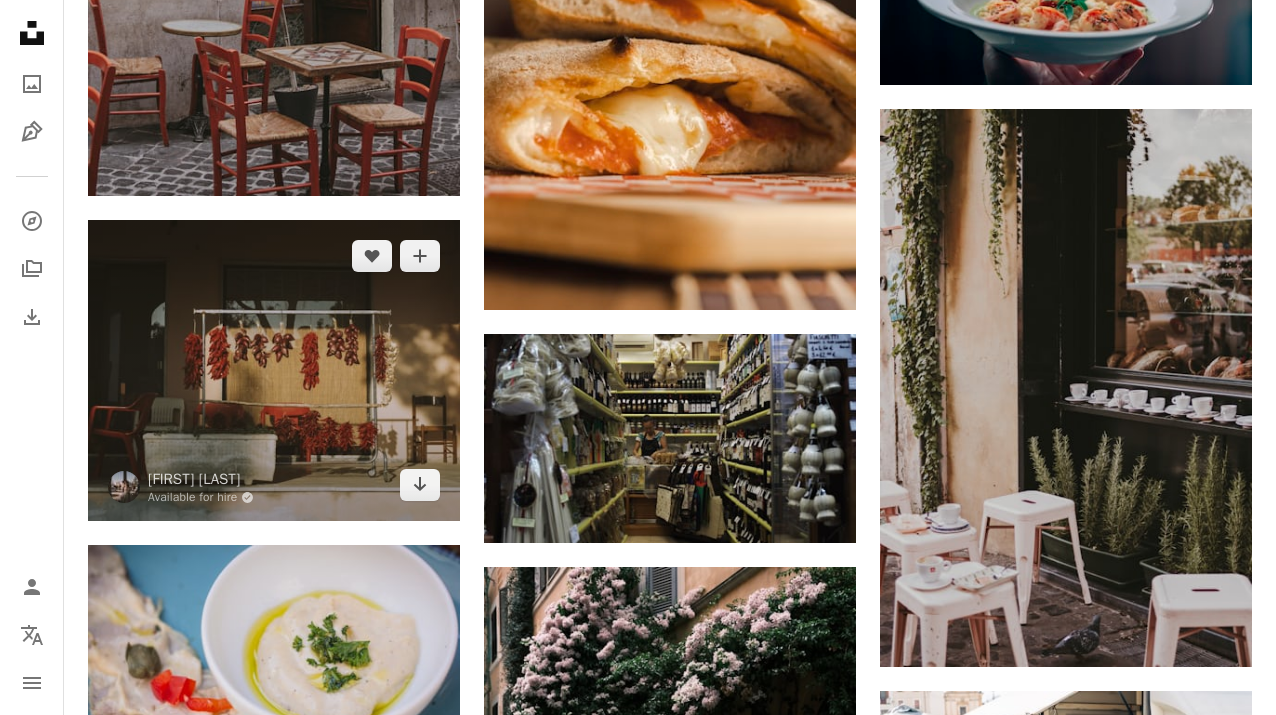 scroll, scrollTop: 24200, scrollLeft: 0, axis: vertical 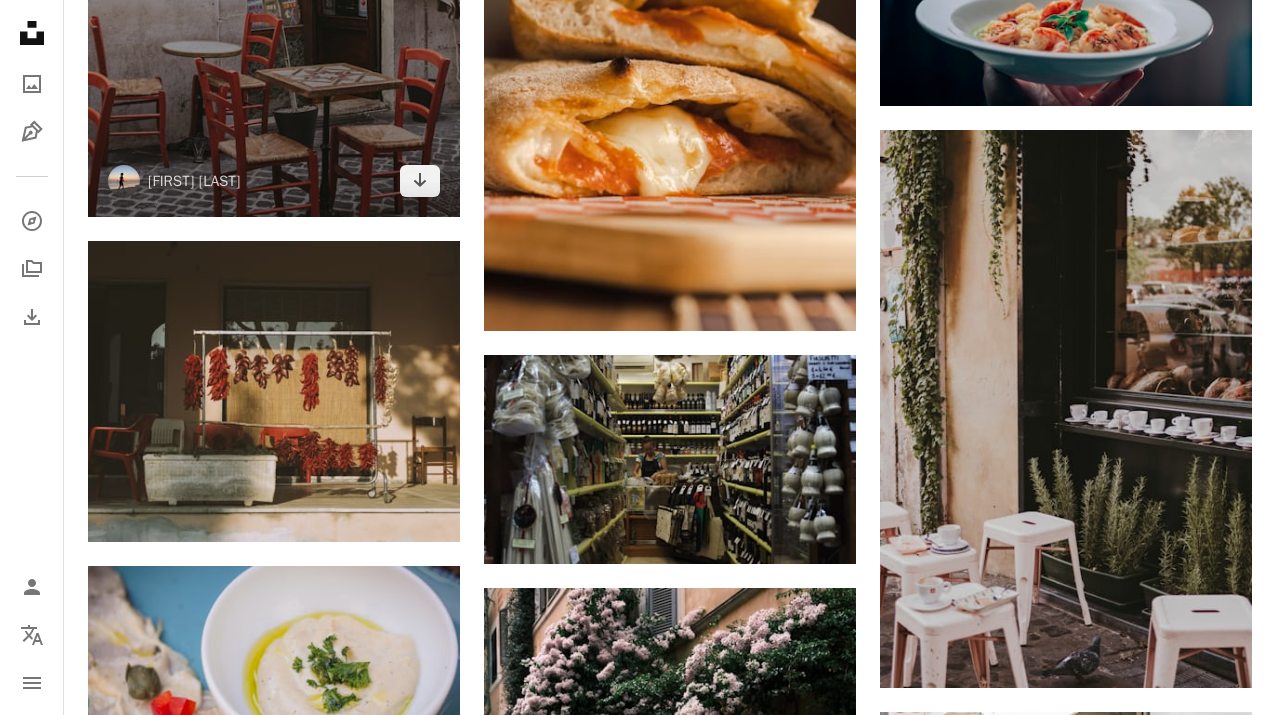 click at bounding box center [274, -62] 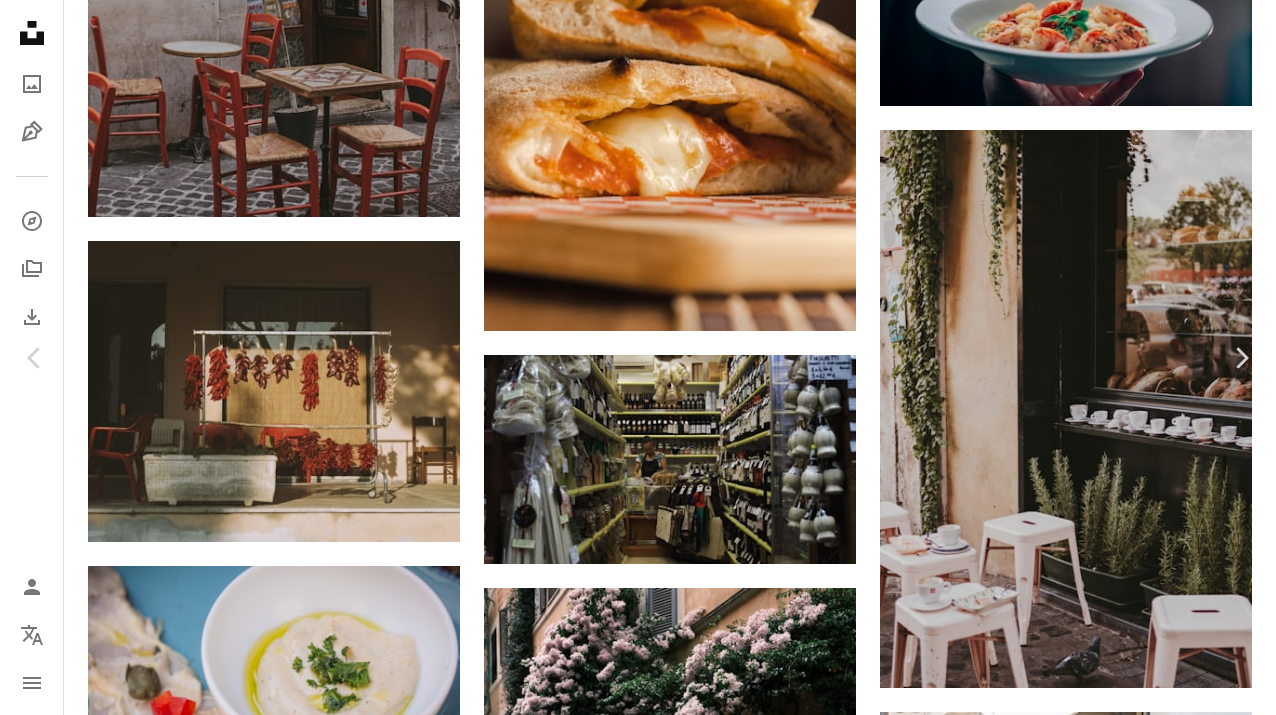 scroll, scrollTop: 1316, scrollLeft: 0, axis: vertical 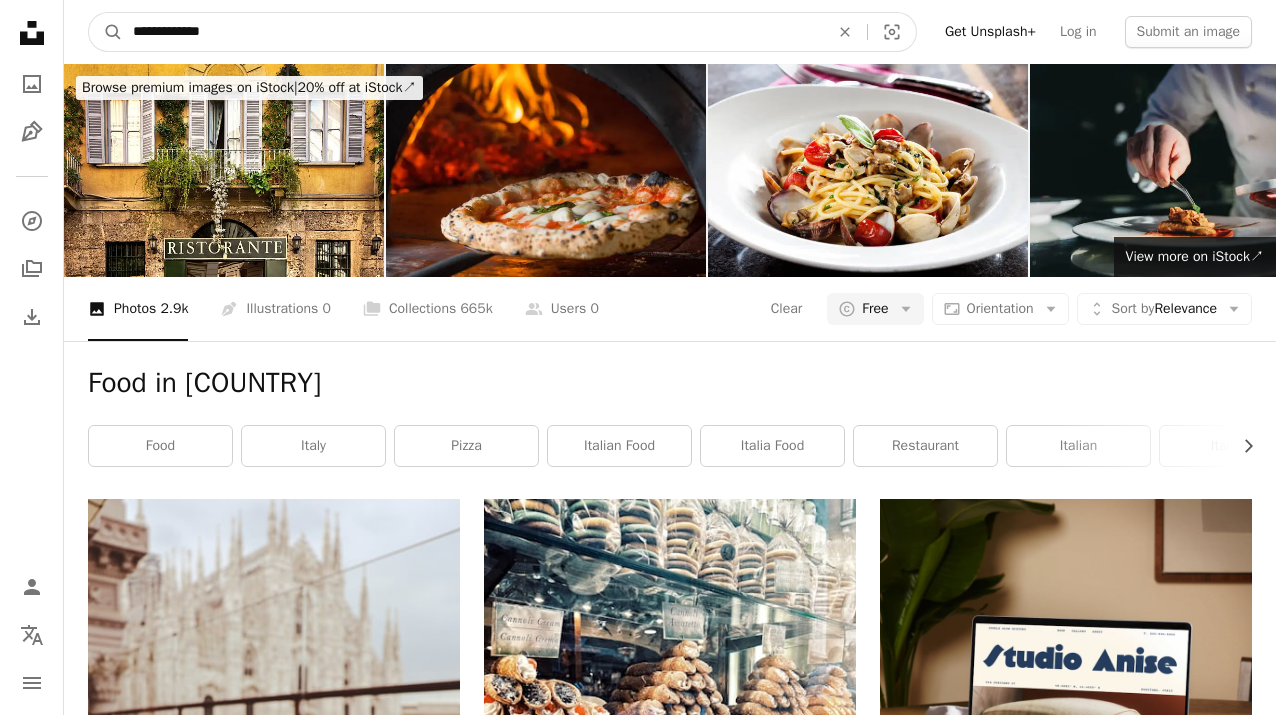 click on "**********" at bounding box center [473, 32] 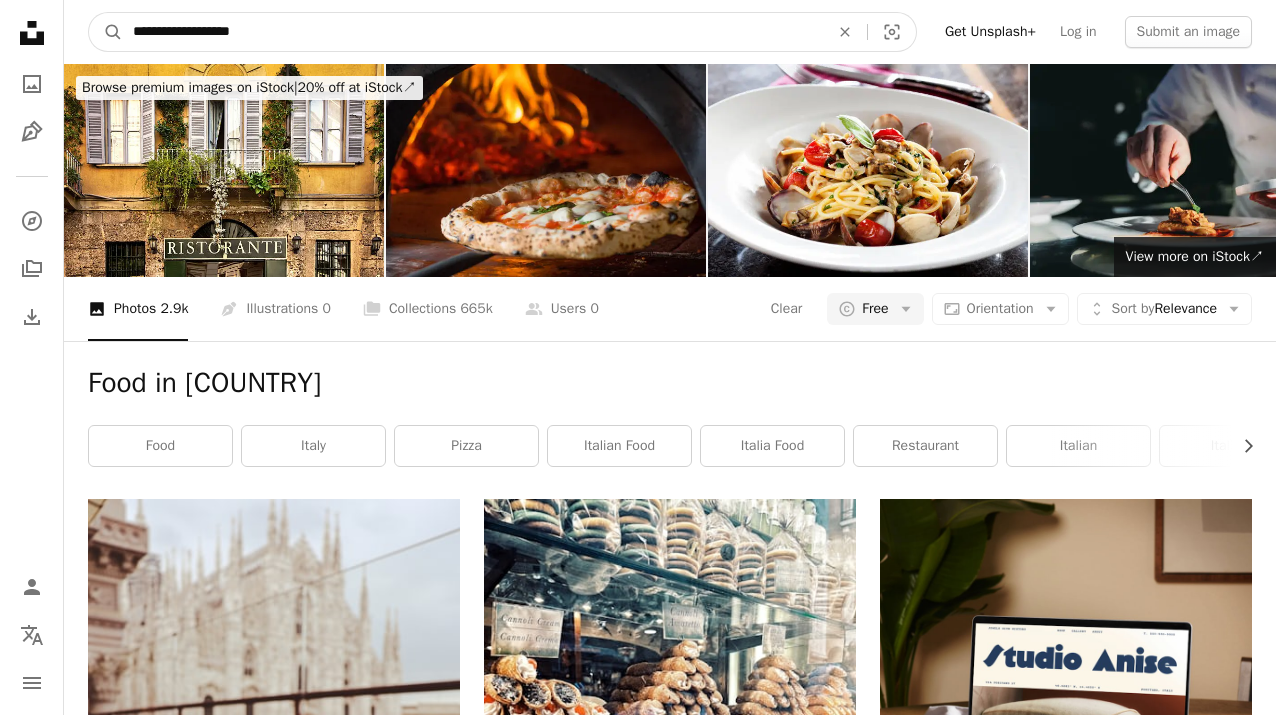 type on "**********" 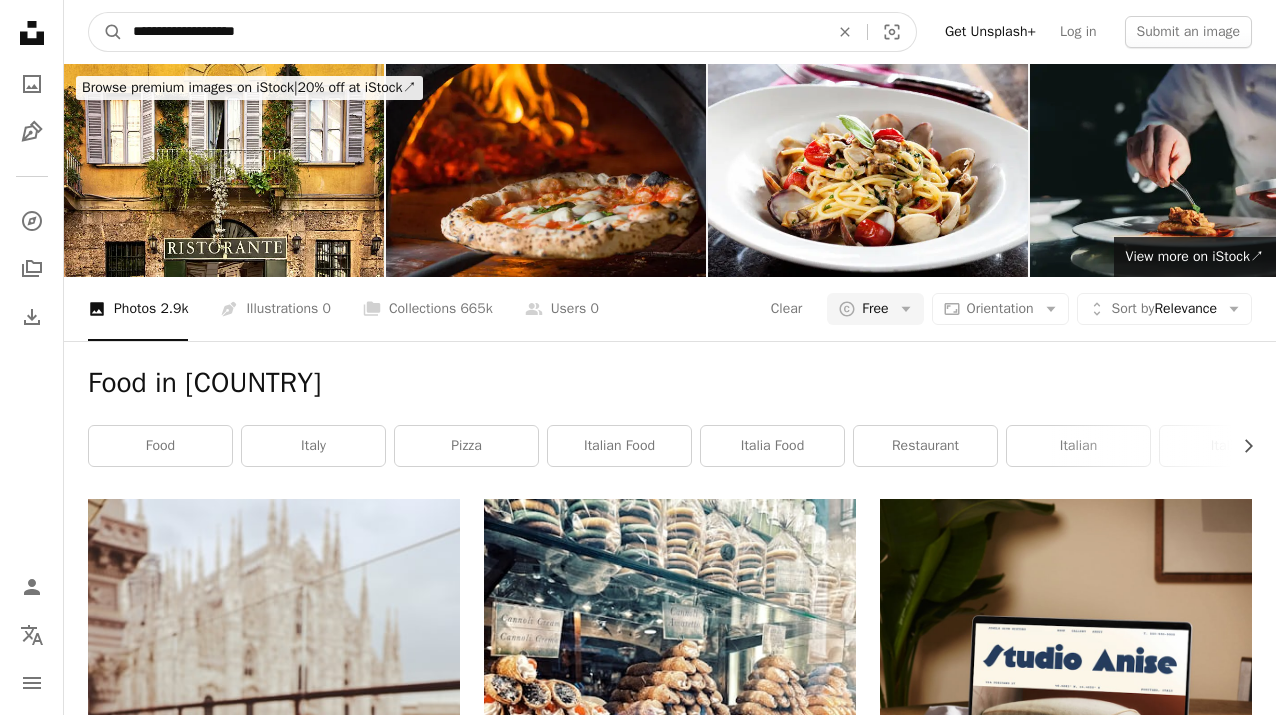 click on "A magnifying glass" at bounding box center (106, 32) 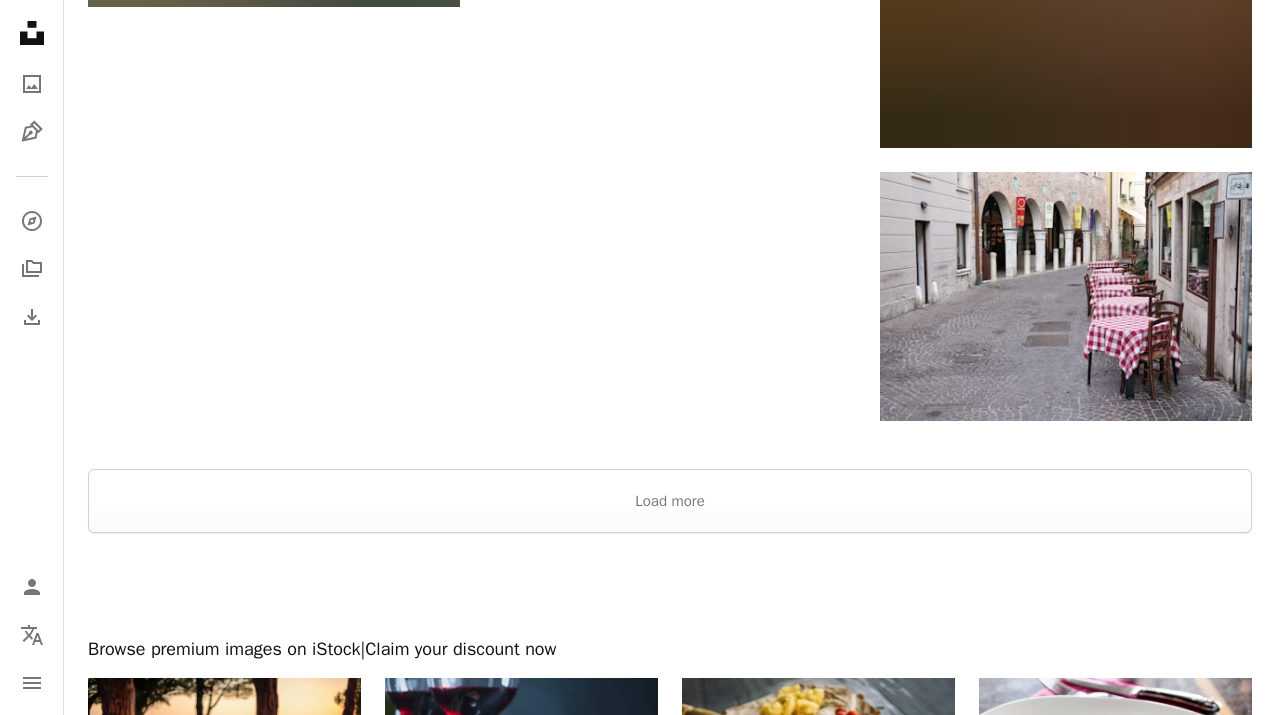 scroll, scrollTop: 3861, scrollLeft: 0, axis: vertical 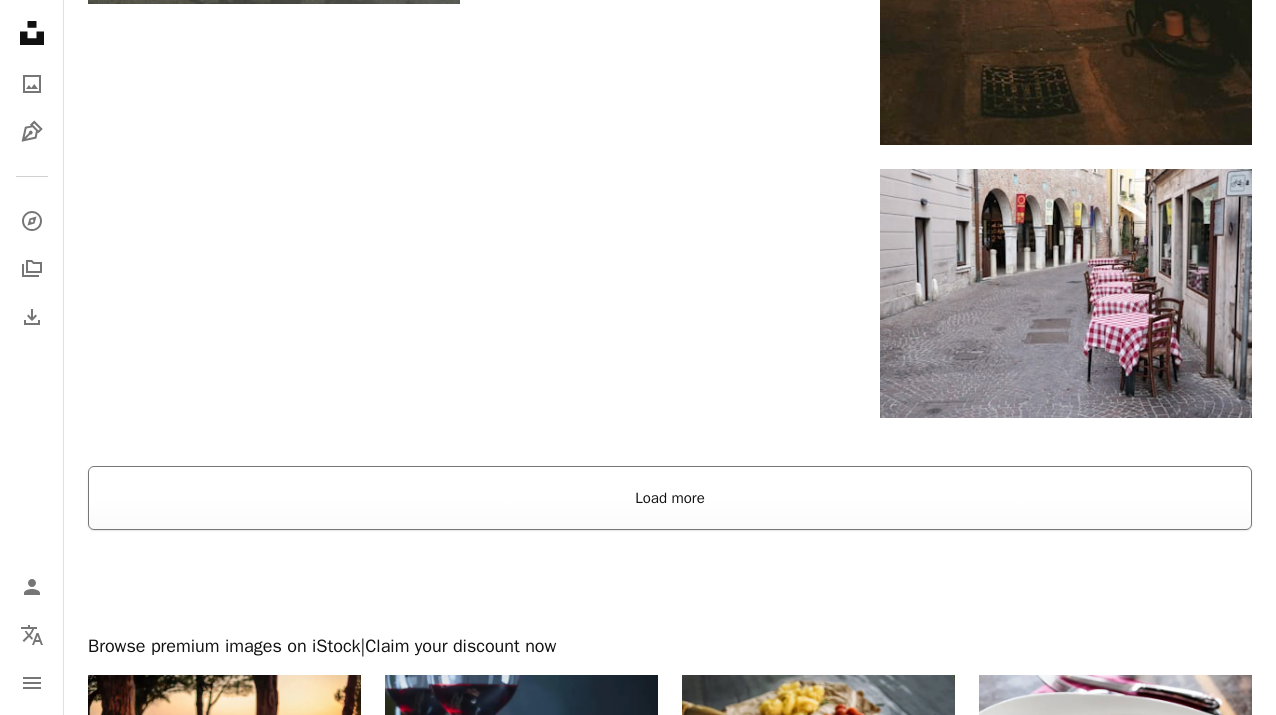 click on "Load more" at bounding box center (670, 498) 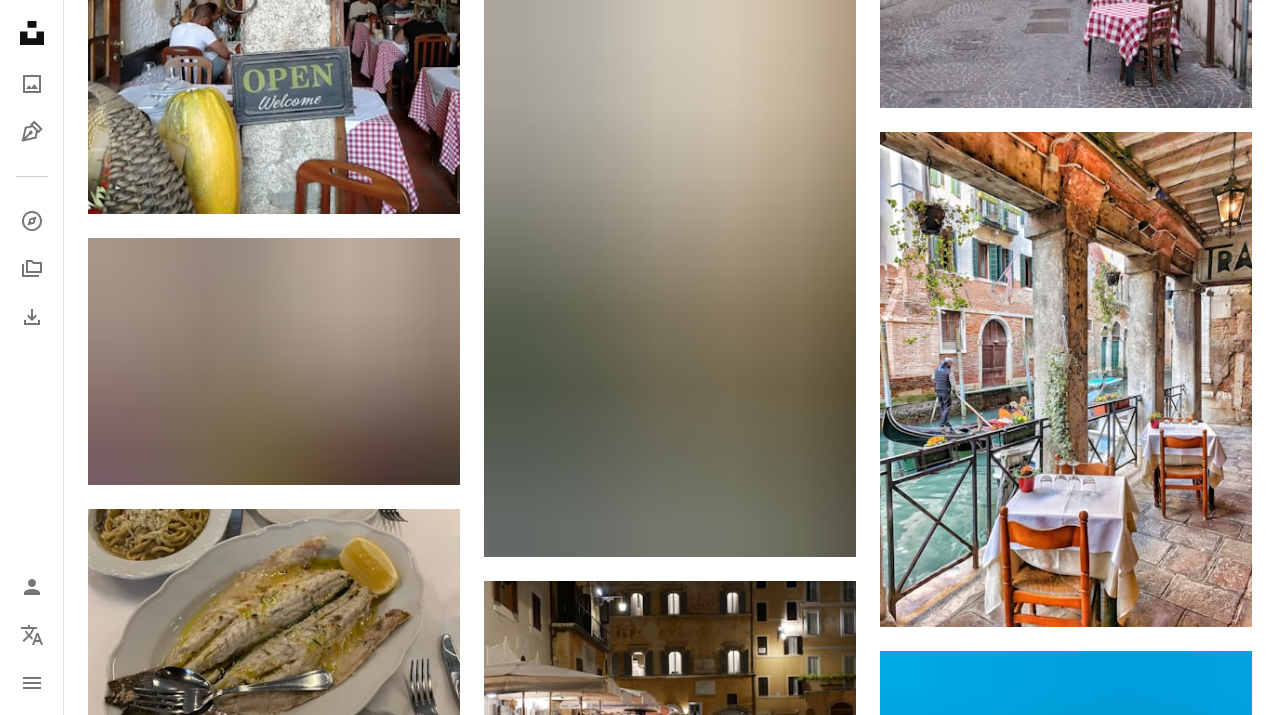 scroll, scrollTop: 4173, scrollLeft: 0, axis: vertical 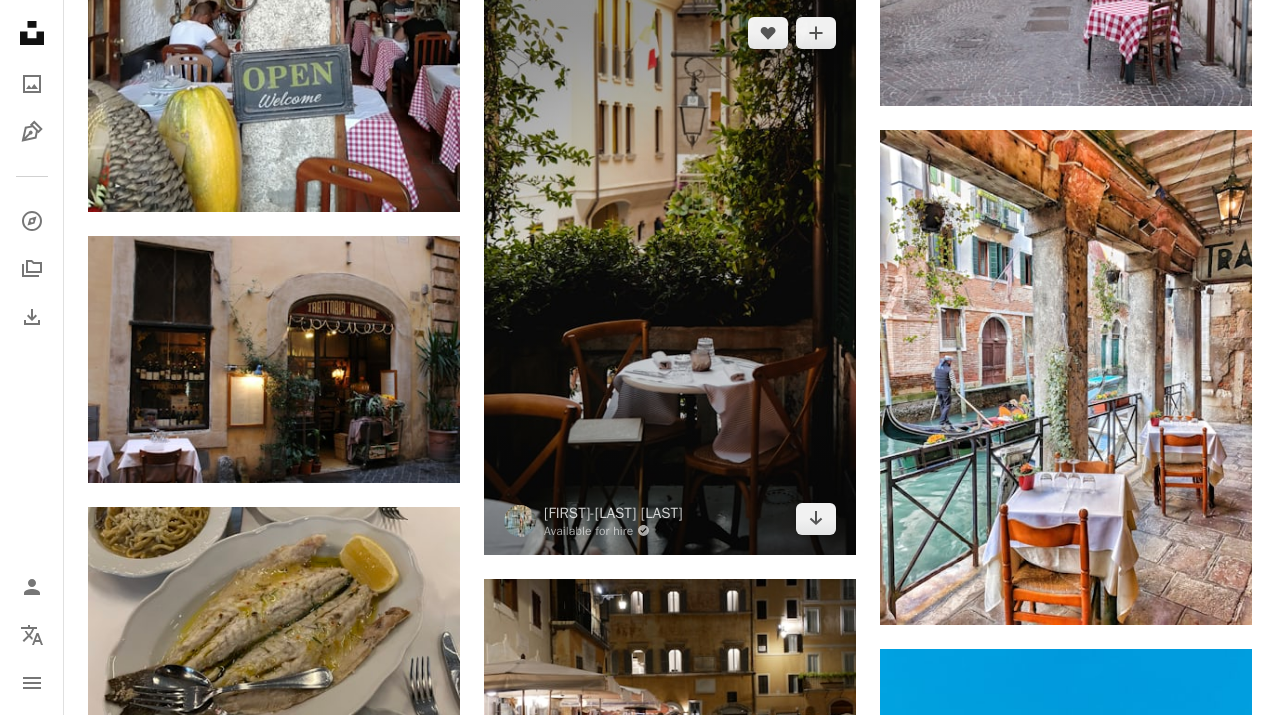 click at bounding box center [670, 276] 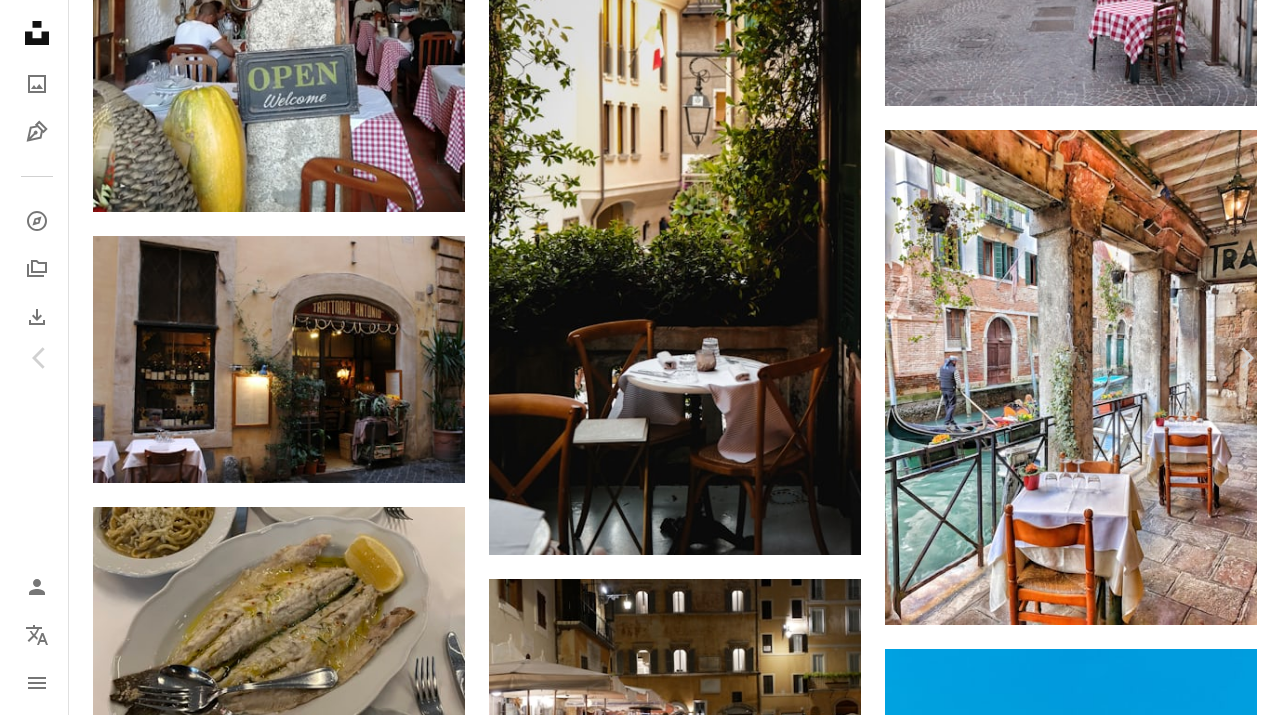 scroll, scrollTop: 4201, scrollLeft: 0, axis: vertical 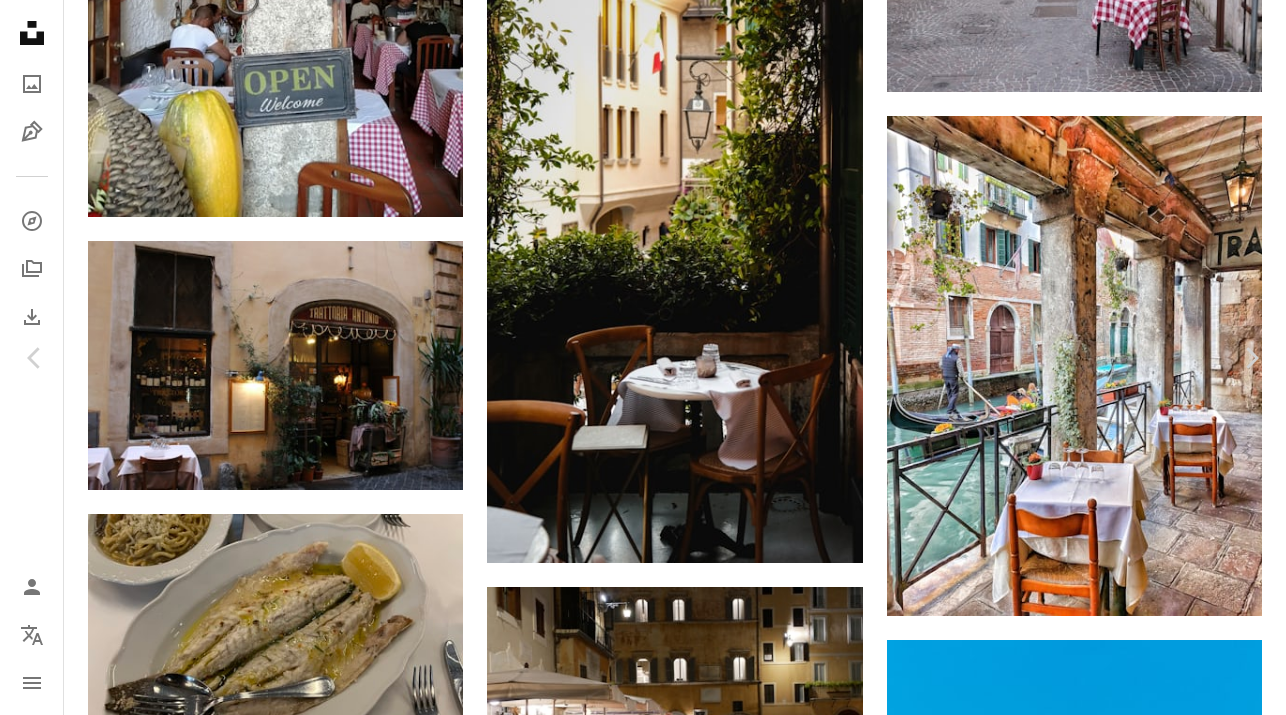 click on "An X shape" at bounding box center (20, 20) 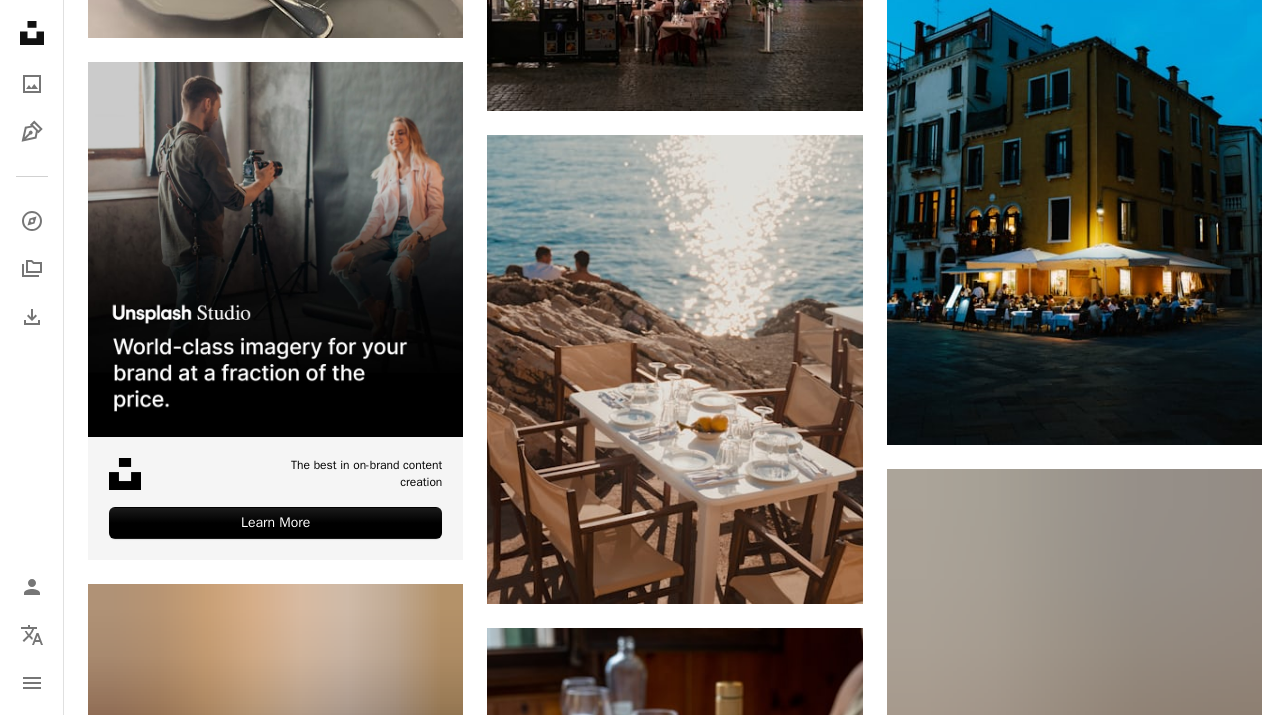 scroll, scrollTop: 5009, scrollLeft: 0, axis: vertical 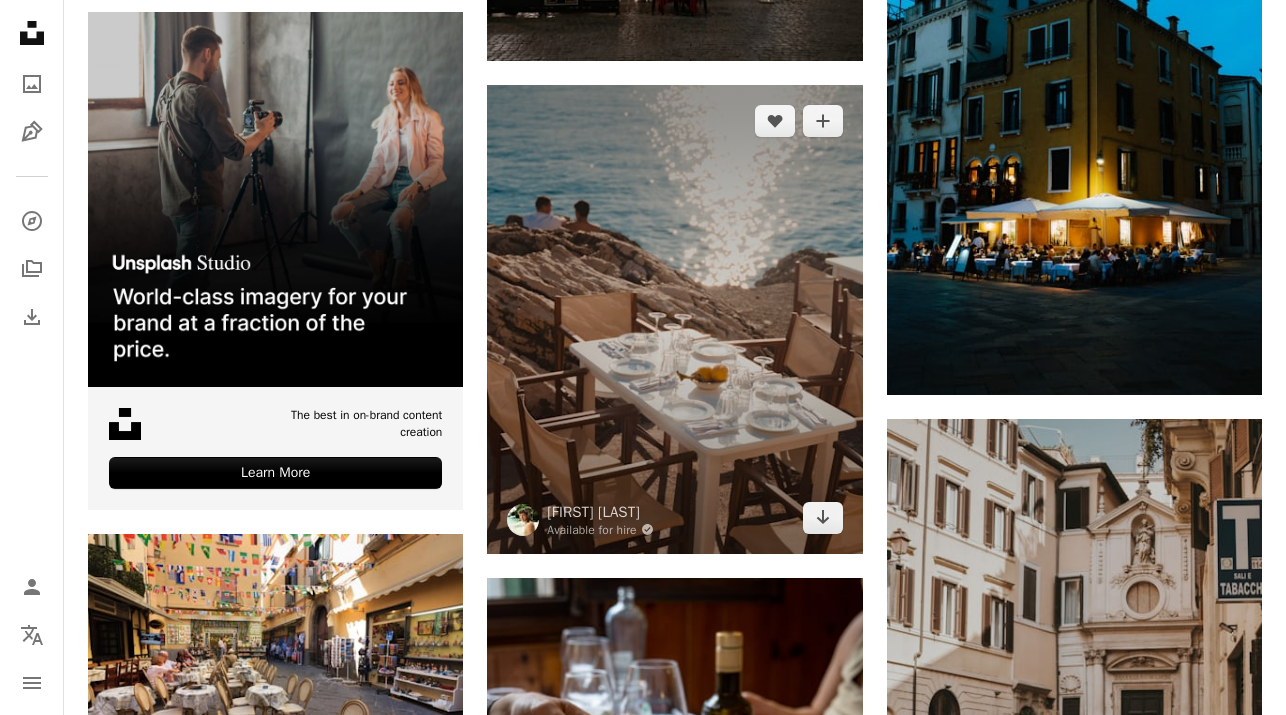 click at bounding box center [674, 319] 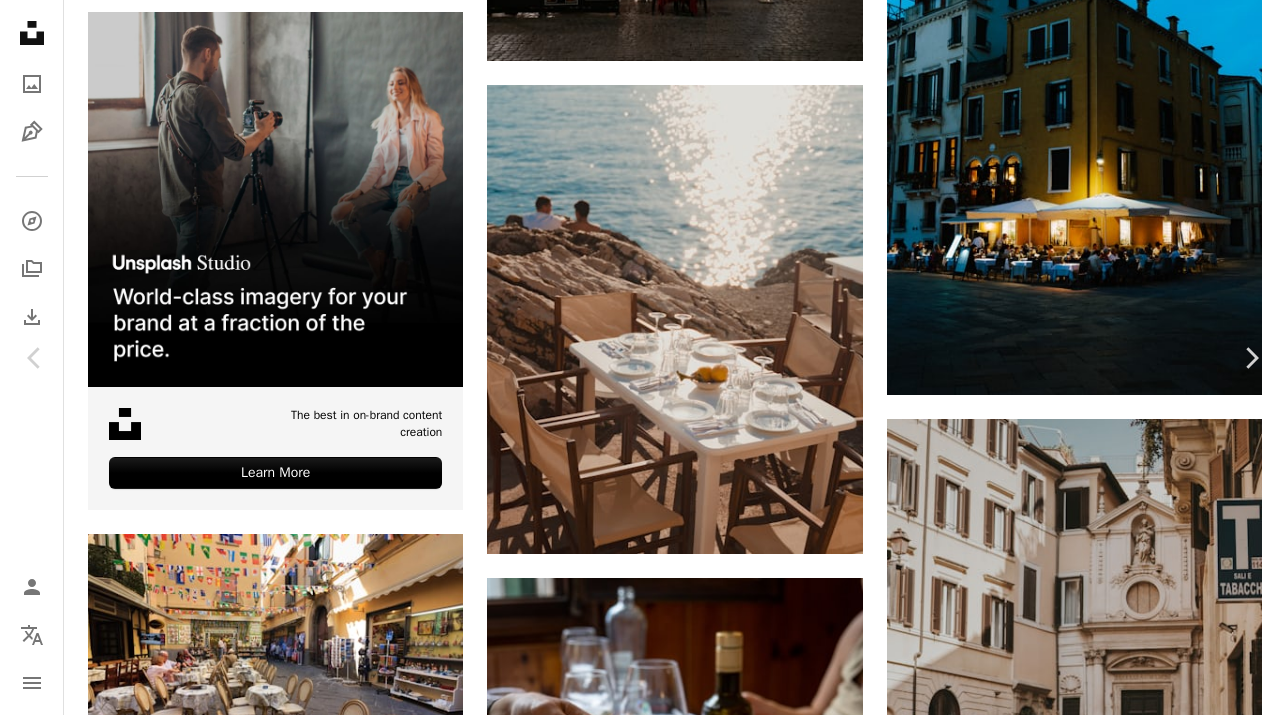 click on "An X shape" at bounding box center (20, 20) 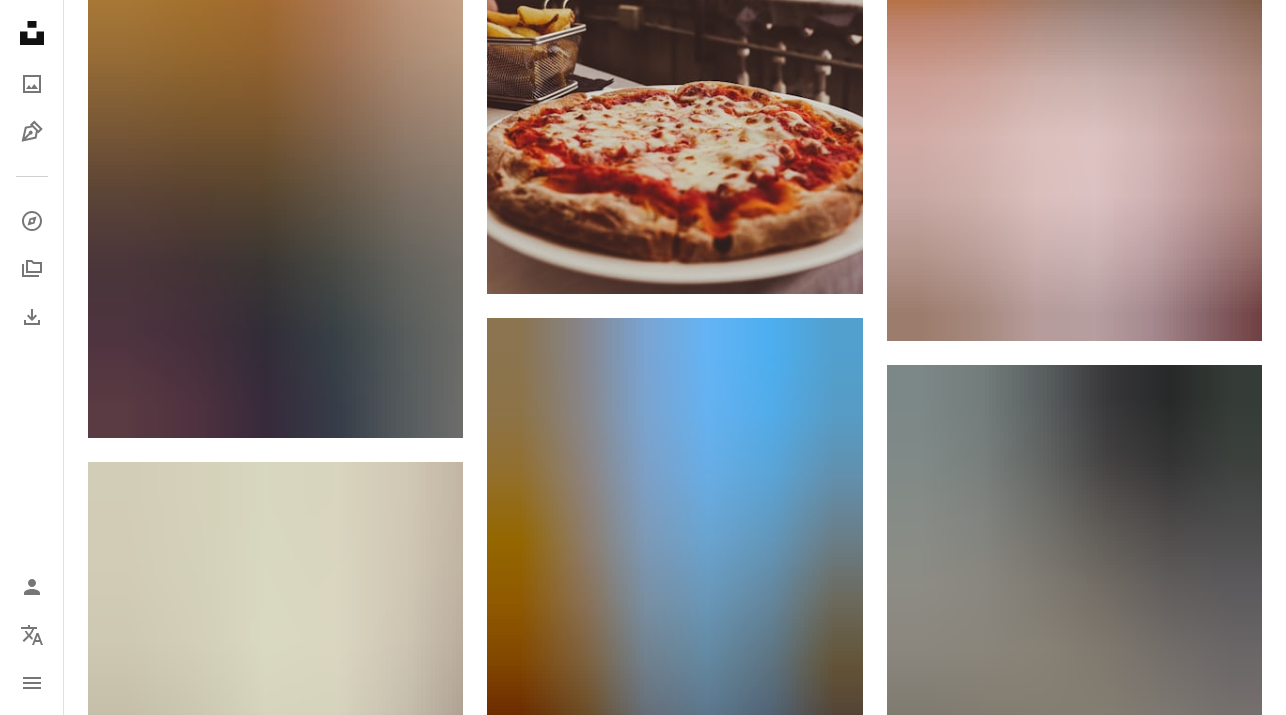 scroll, scrollTop: 8395, scrollLeft: 0, axis: vertical 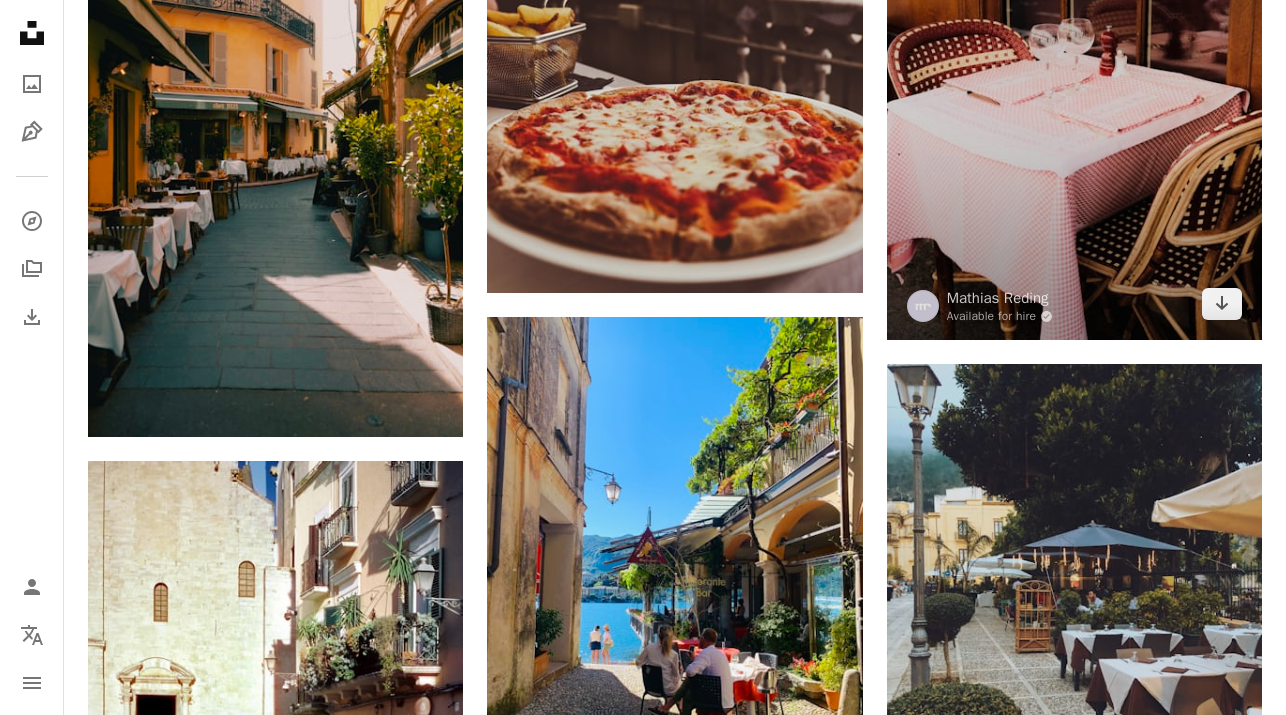 click at bounding box center (1074, 105) 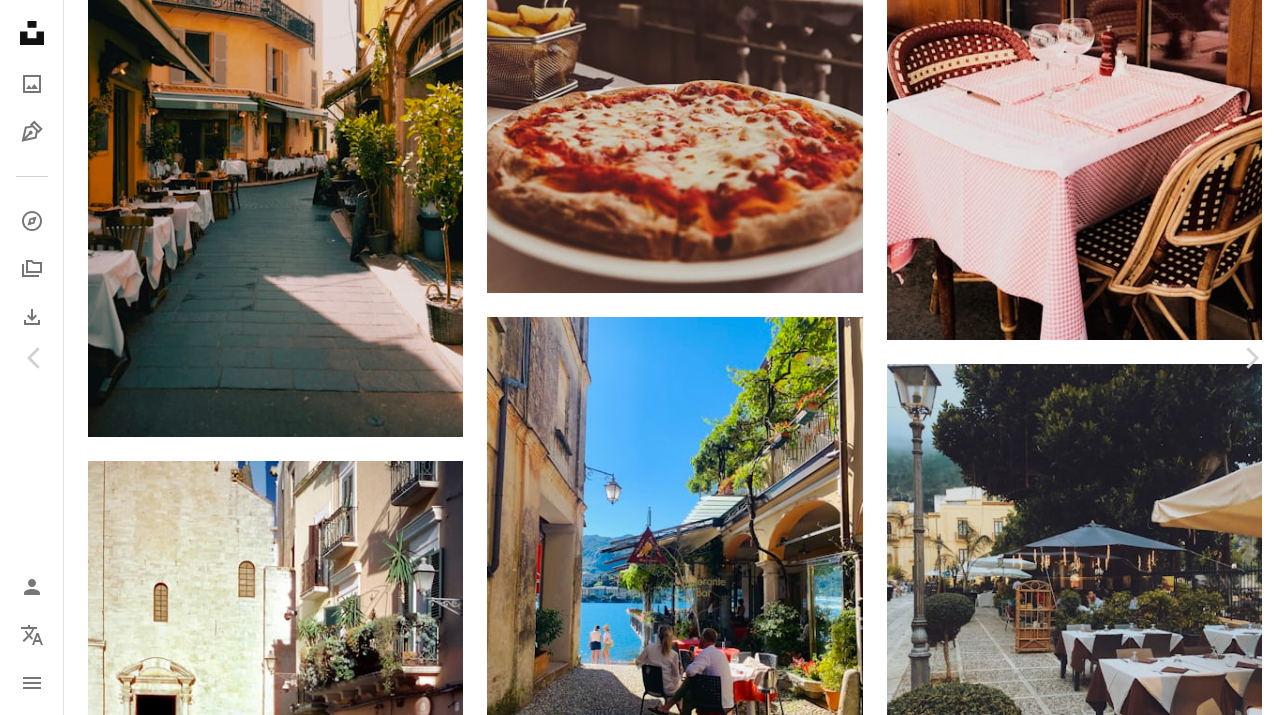 click on "An X shape" at bounding box center (20, 20) 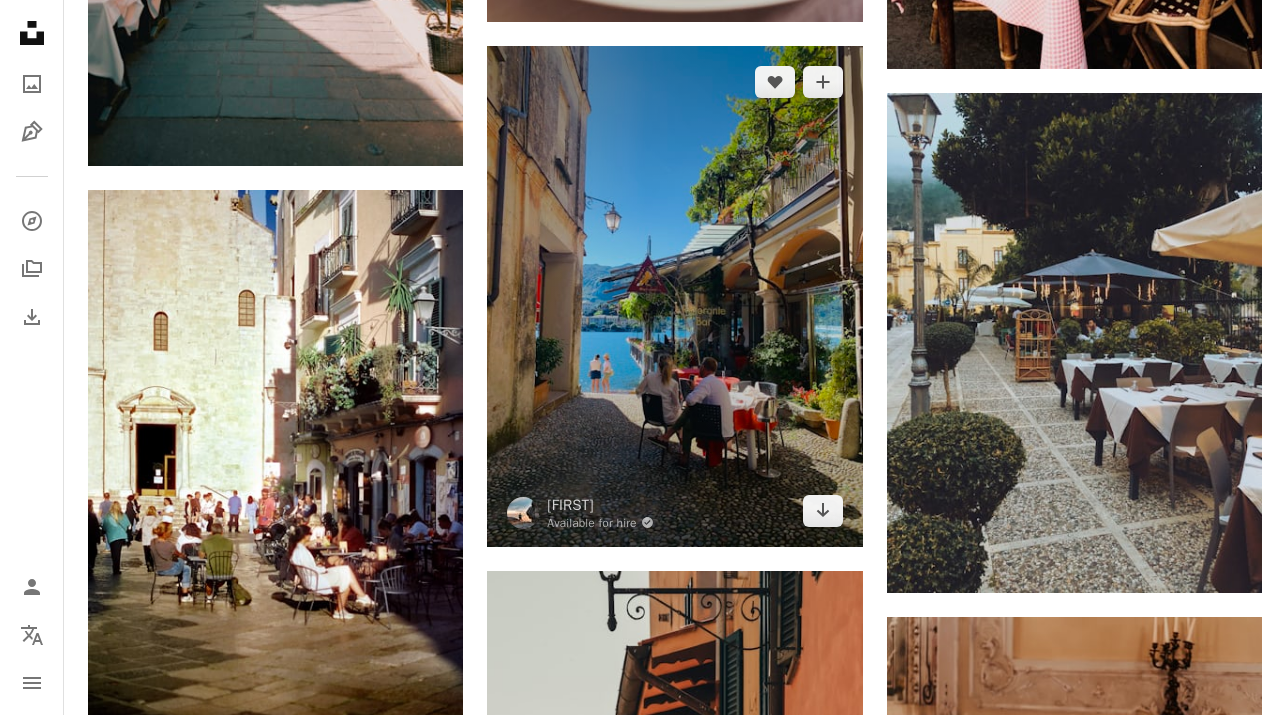 scroll, scrollTop: 8667, scrollLeft: 0, axis: vertical 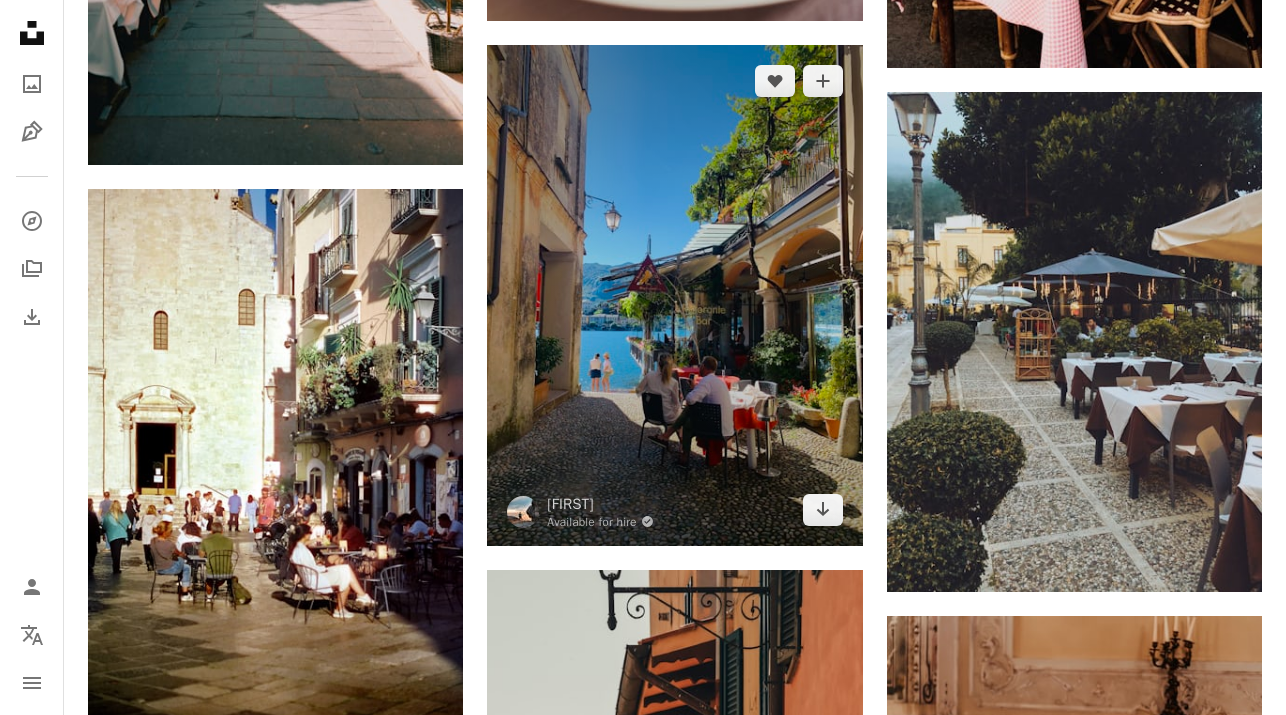 click at bounding box center (674, 295) 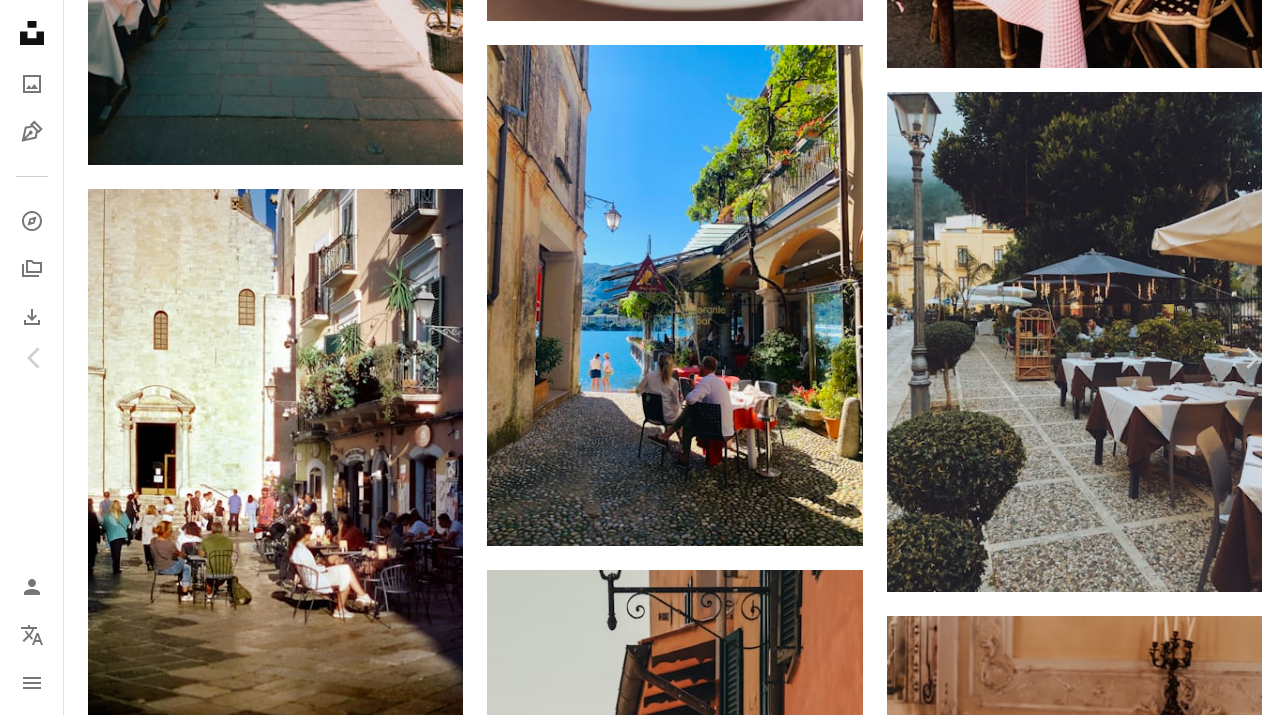 click on "An X shape" at bounding box center [20, 20] 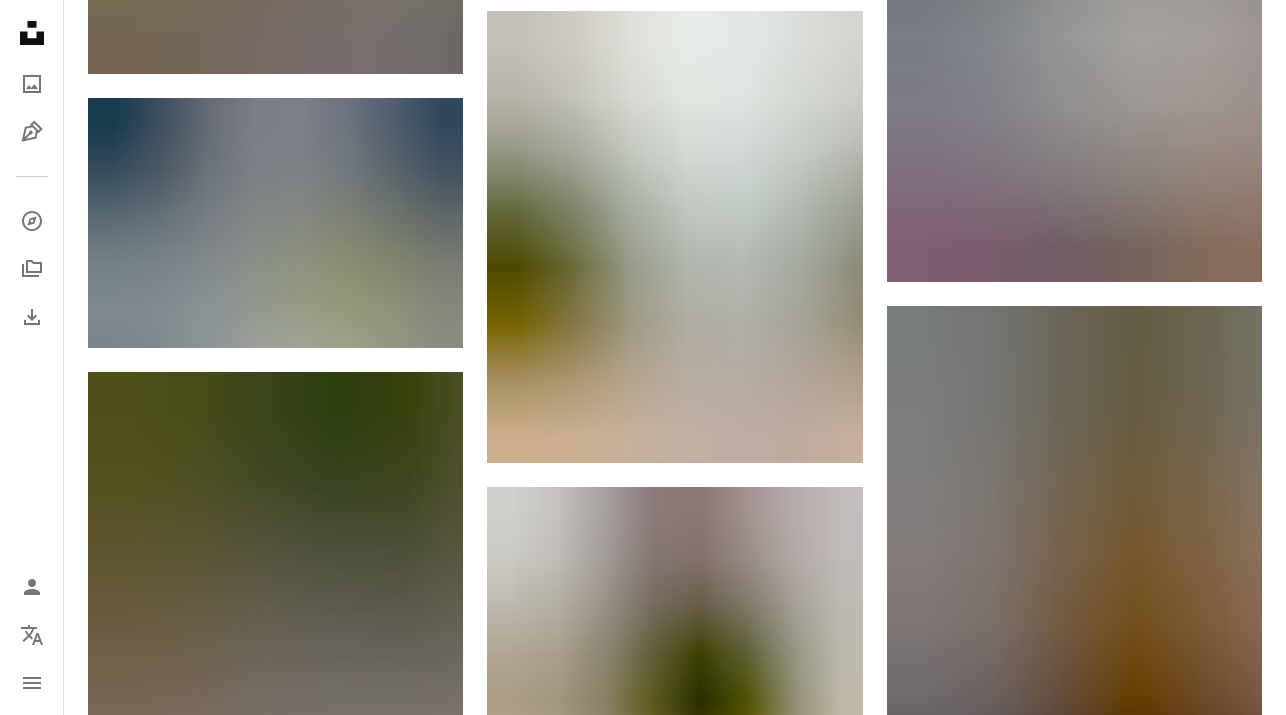 scroll, scrollTop: 10365, scrollLeft: 0, axis: vertical 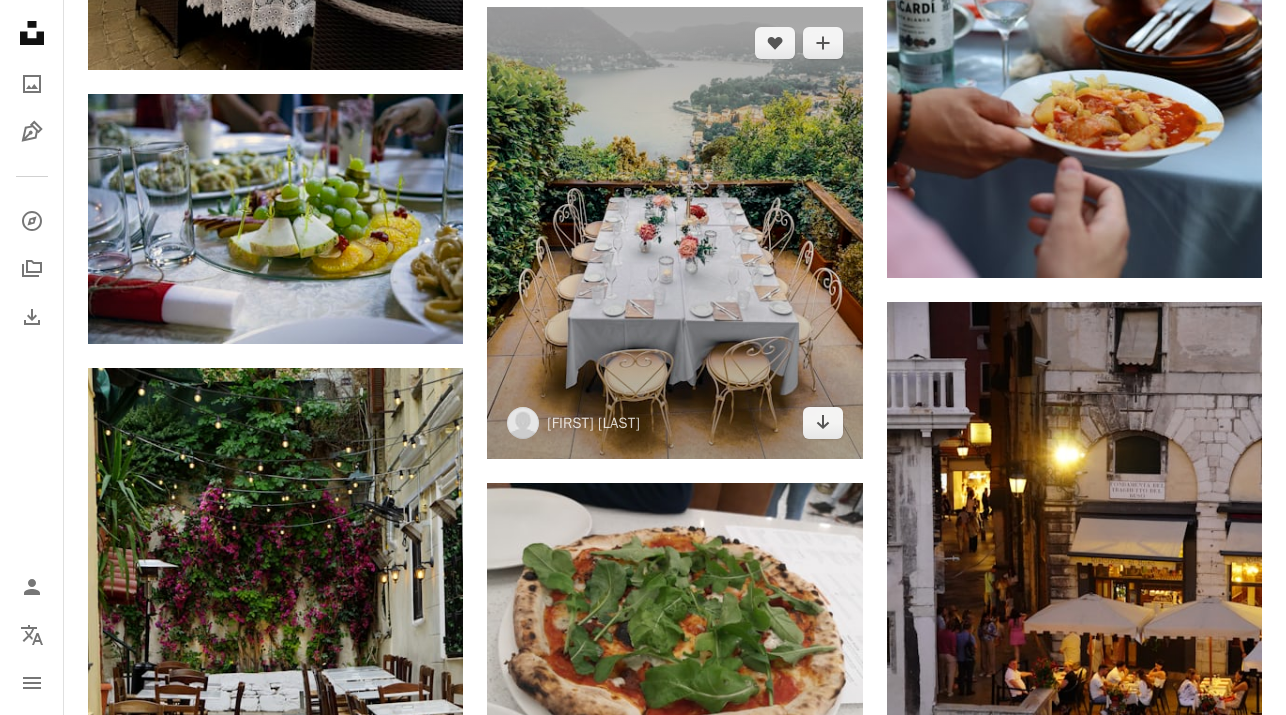 click at bounding box center (674, 233) 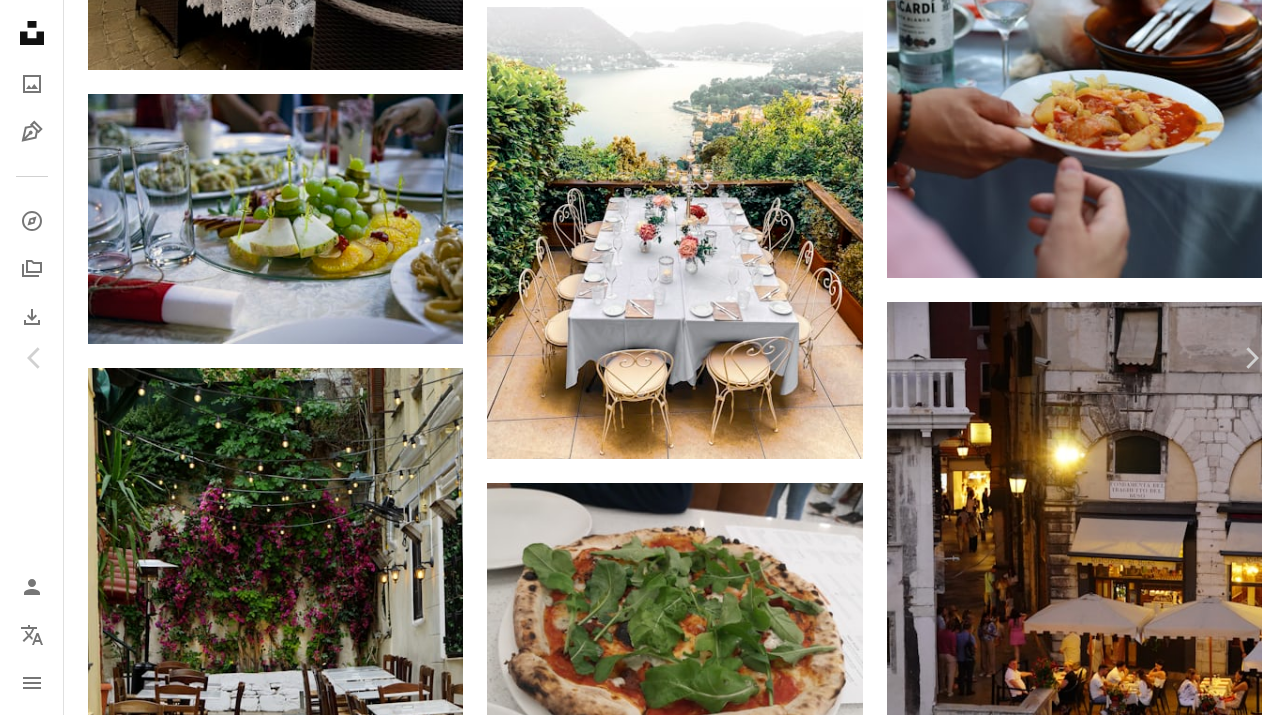 scroll, scrollTop: 2845, scrollLeft: 0, axis: vertical 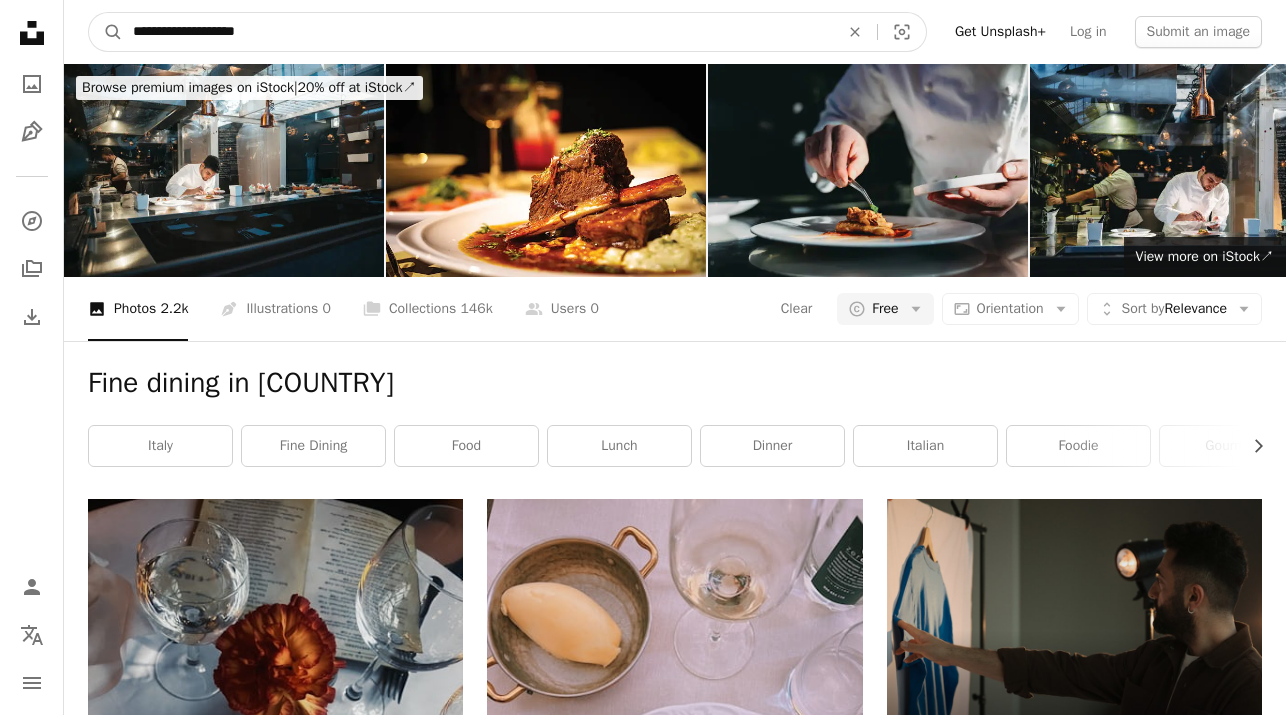 click on "**********" at bounding box center [478, 32] 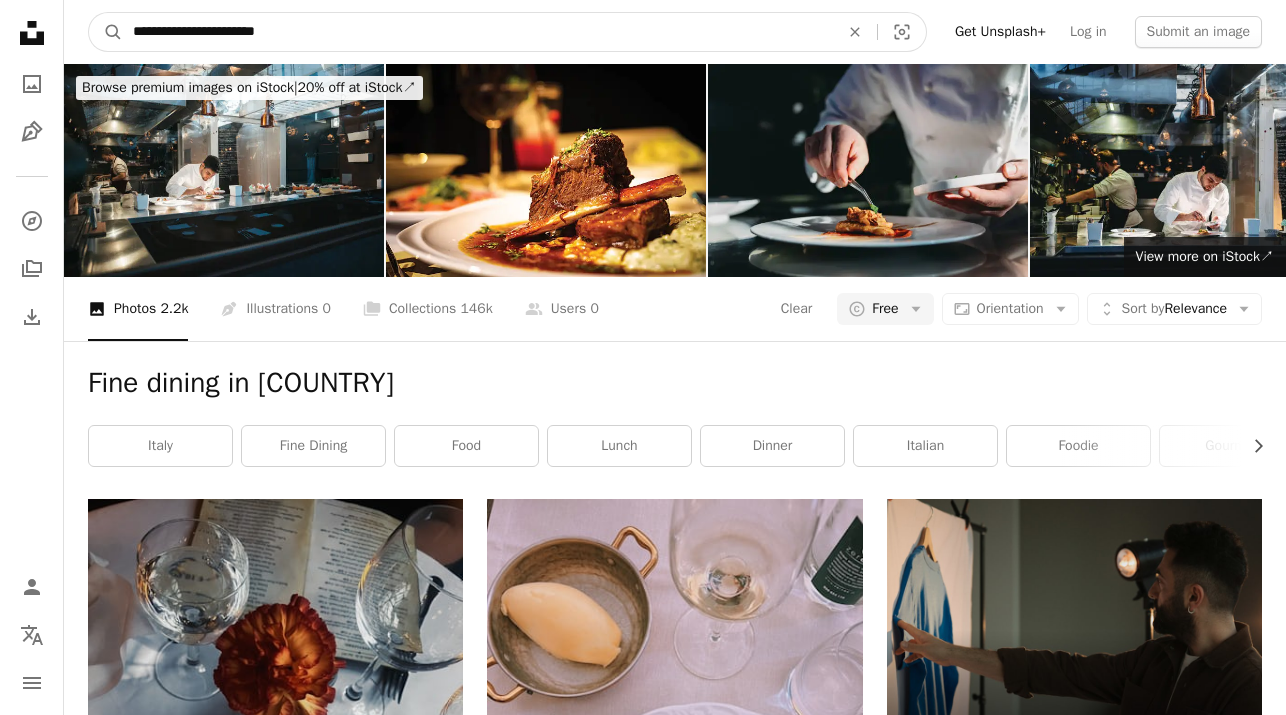 type on "**********" 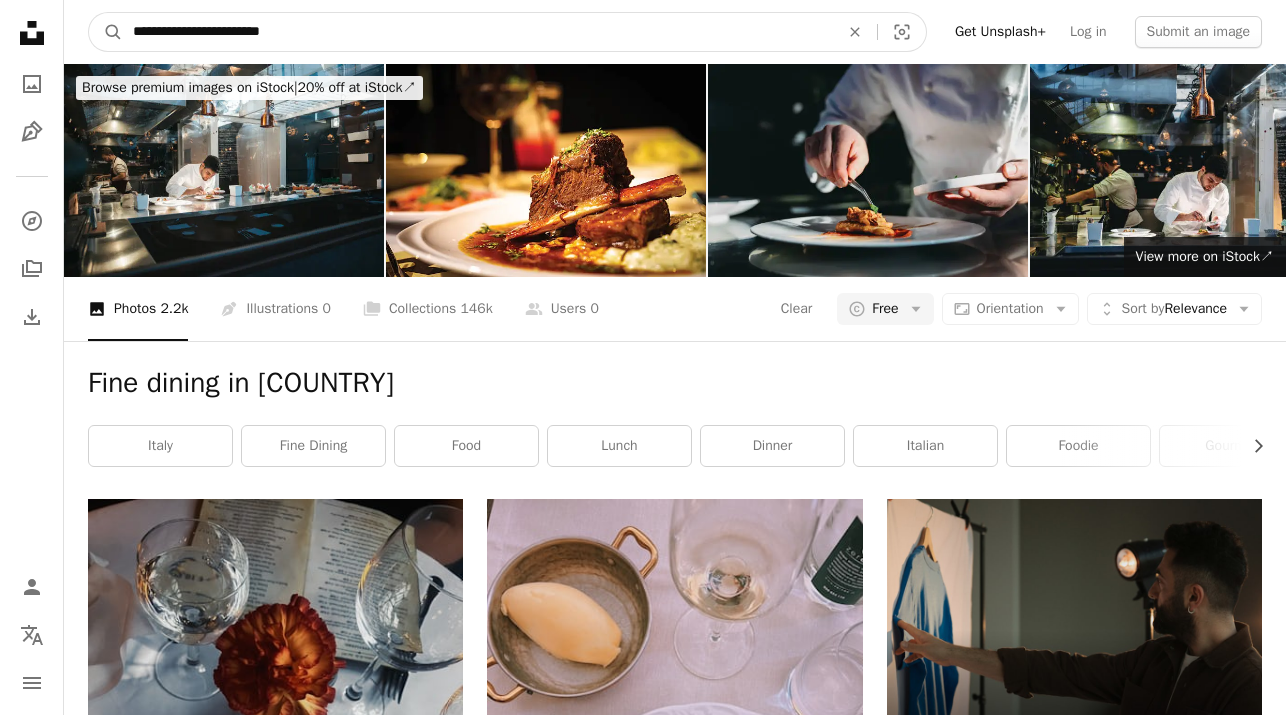 click on "A magnifying glass" at bounding box center (106, 32) 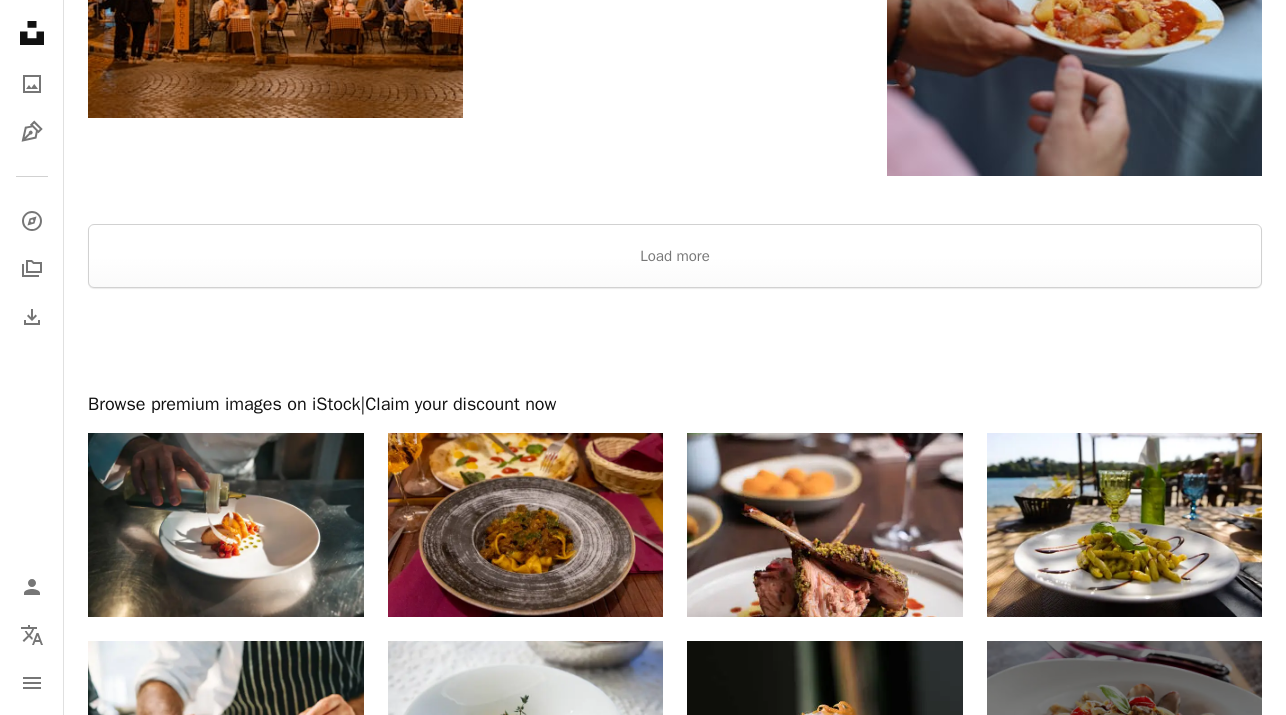 scroll, scrollTop: 4012, scrollLeft: 0, axis: vertical 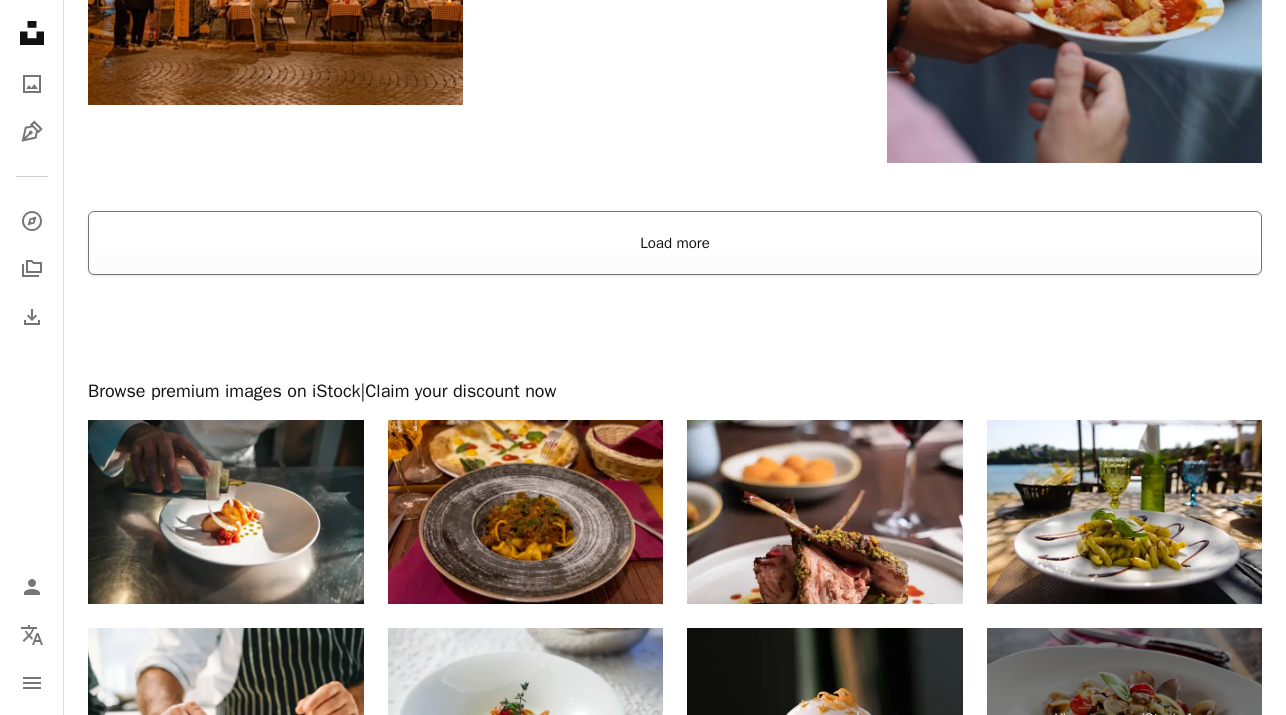 click on "Load more" at bounding box center [675, 243] 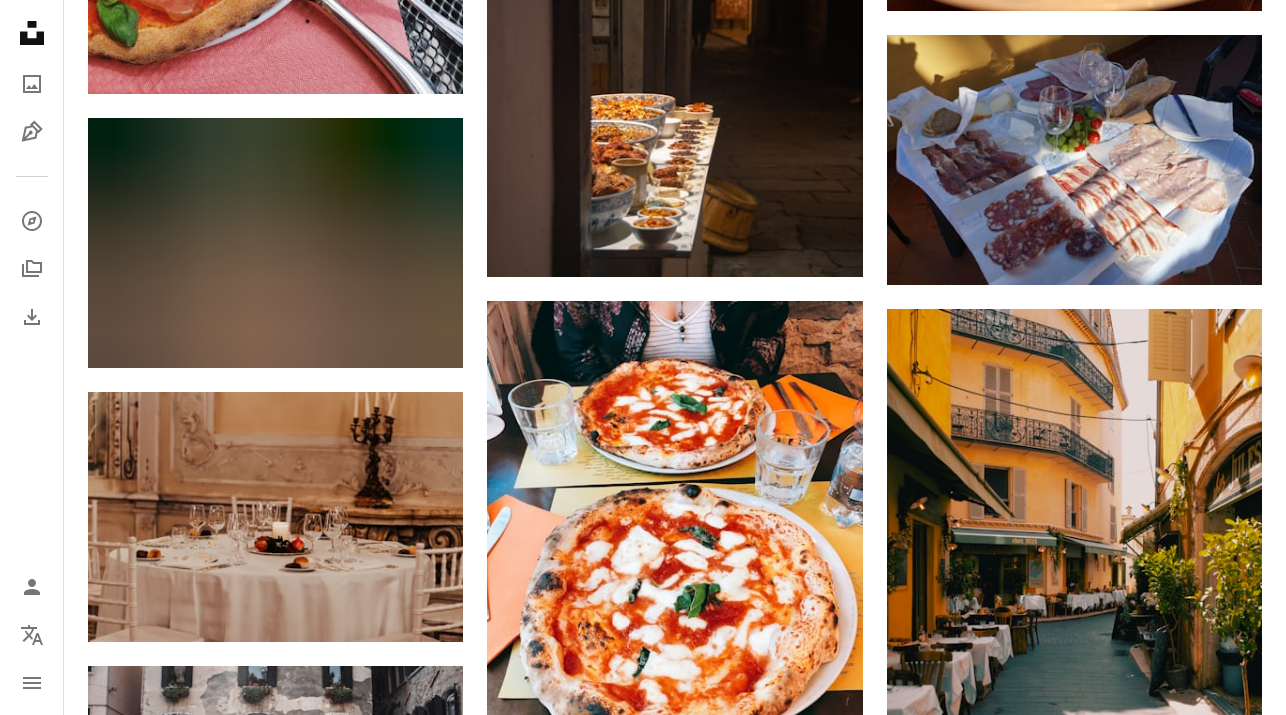 scroll, scrollTop: 12074, scrollLeft: 0, axis: vertical 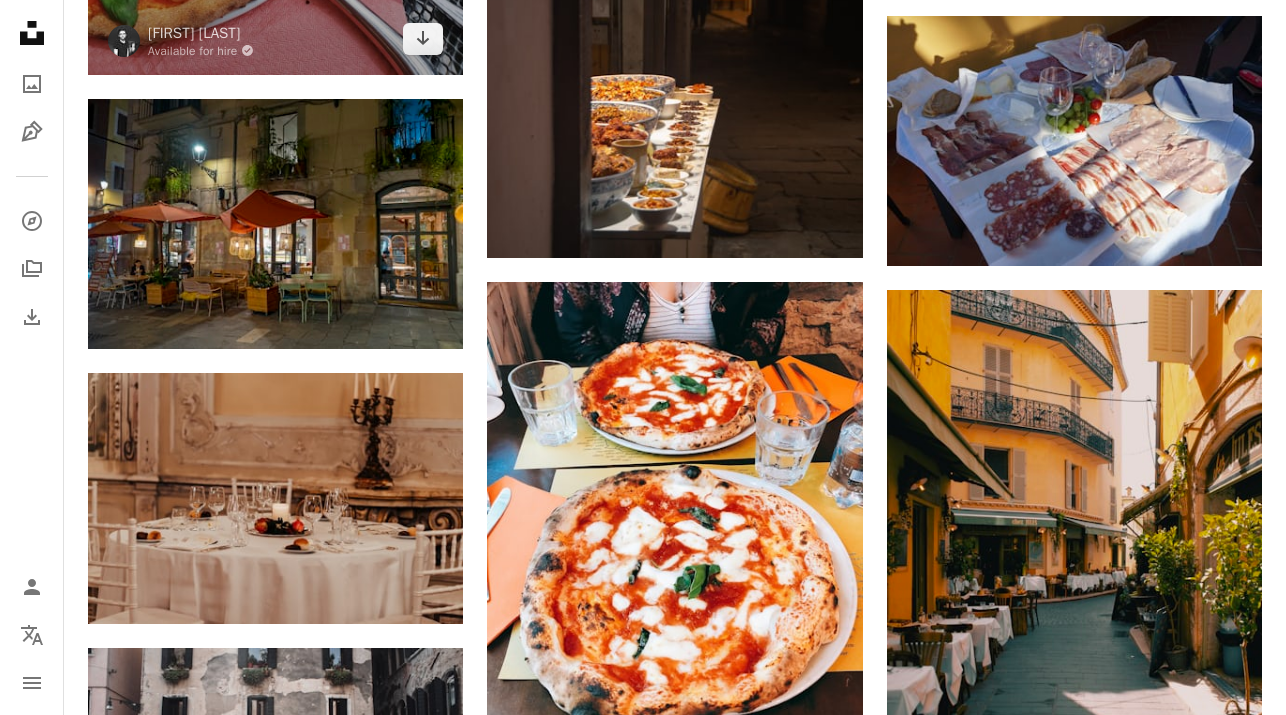 click at bounding box center [275, -176] 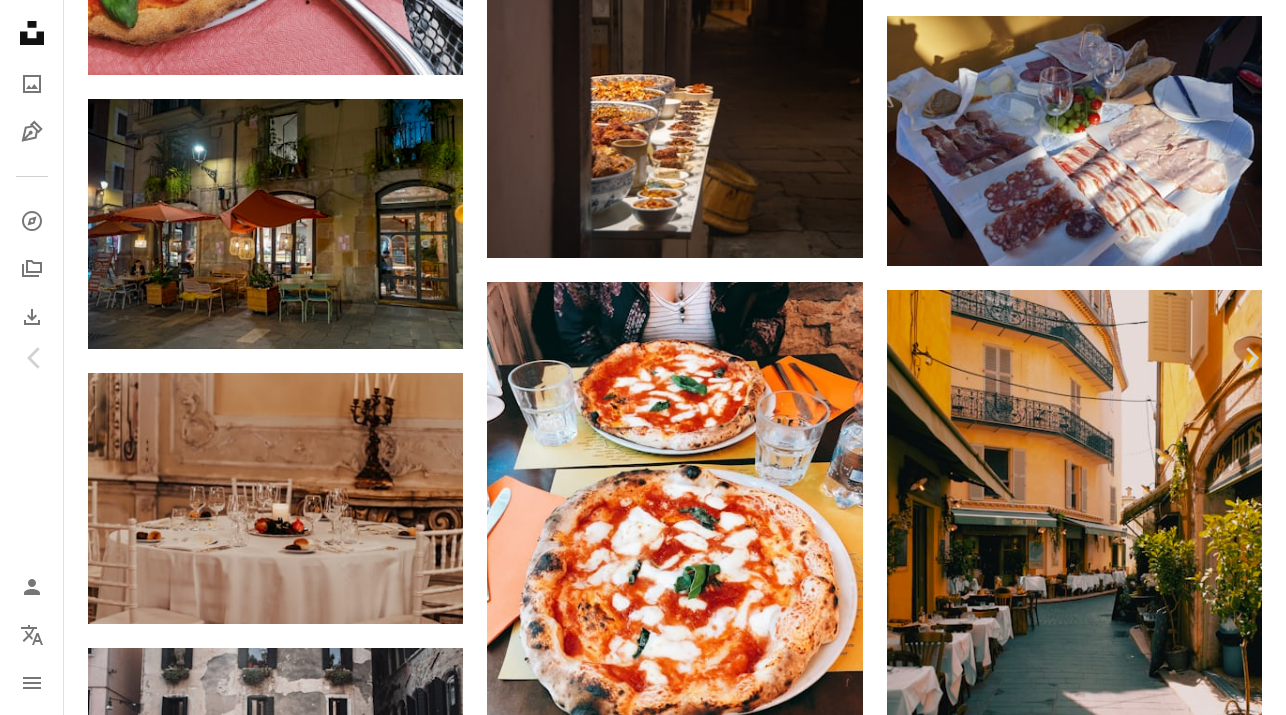 scroll, scrollTop: 0, scrollLeft: 0, axis: both 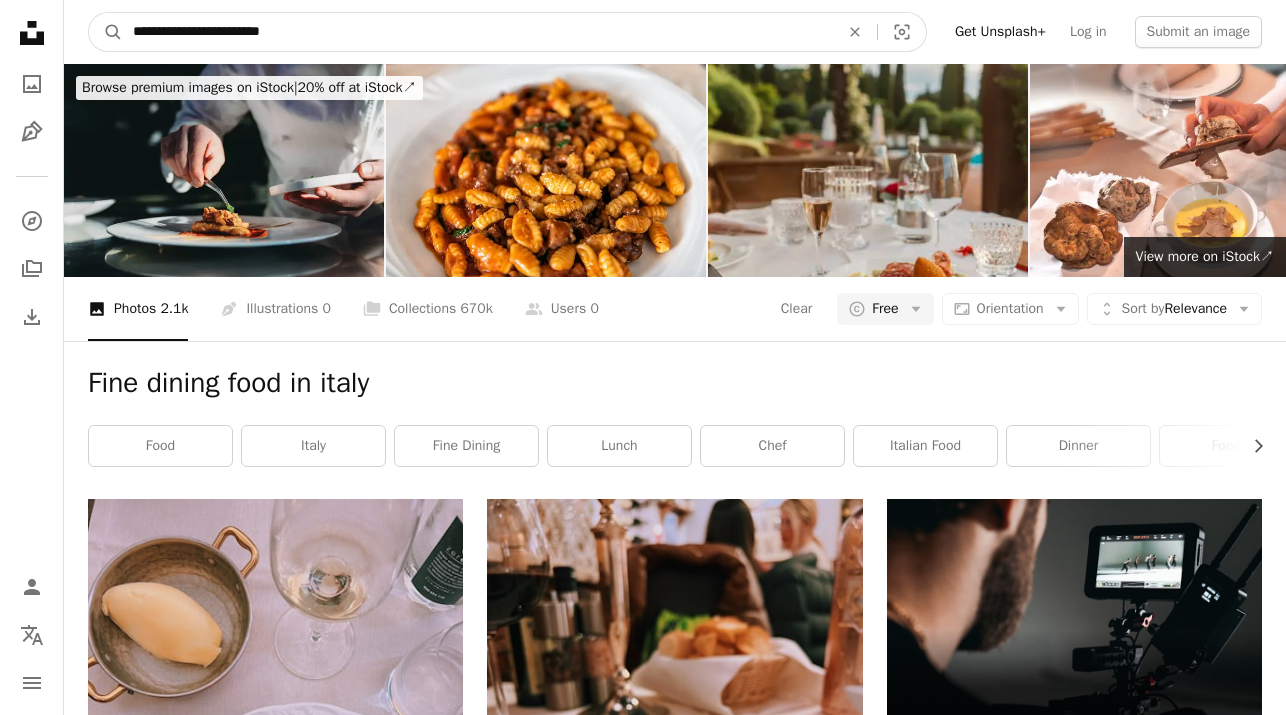 drag, startPoint x: 234, startPoint y: 30, endPoint x: 74, endPoint y: 30, distance: 160 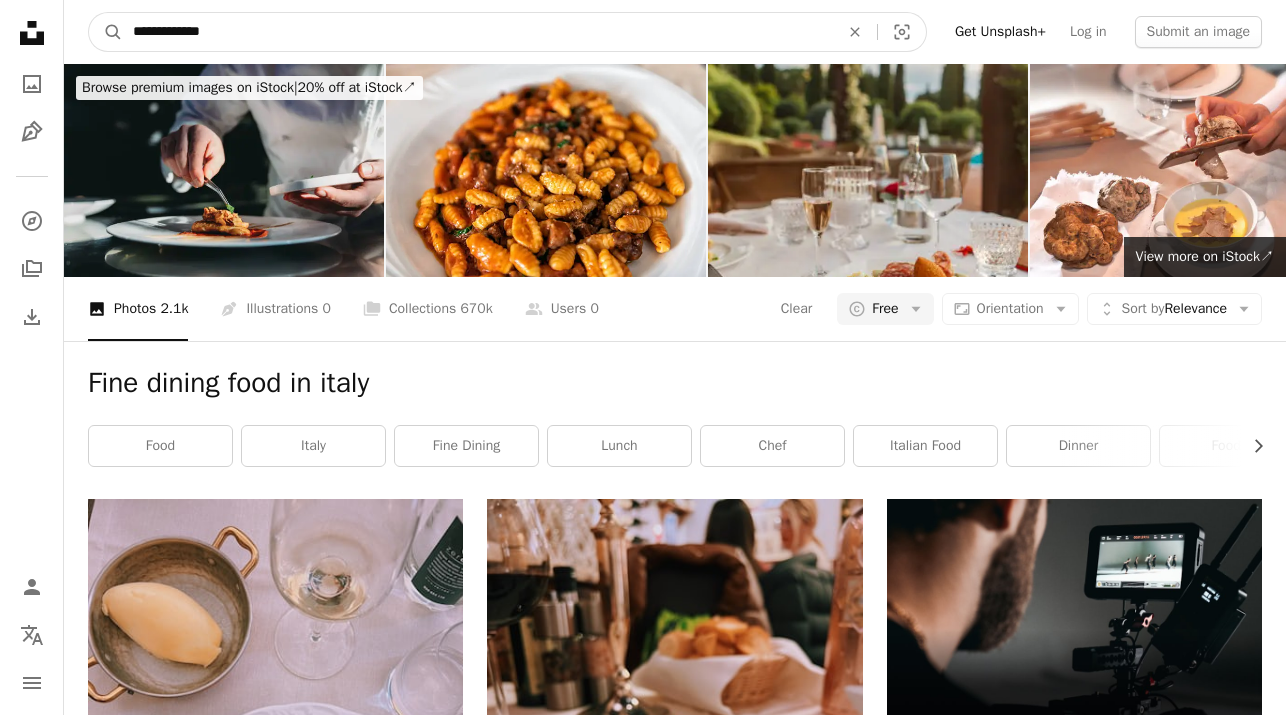 type on "**********" 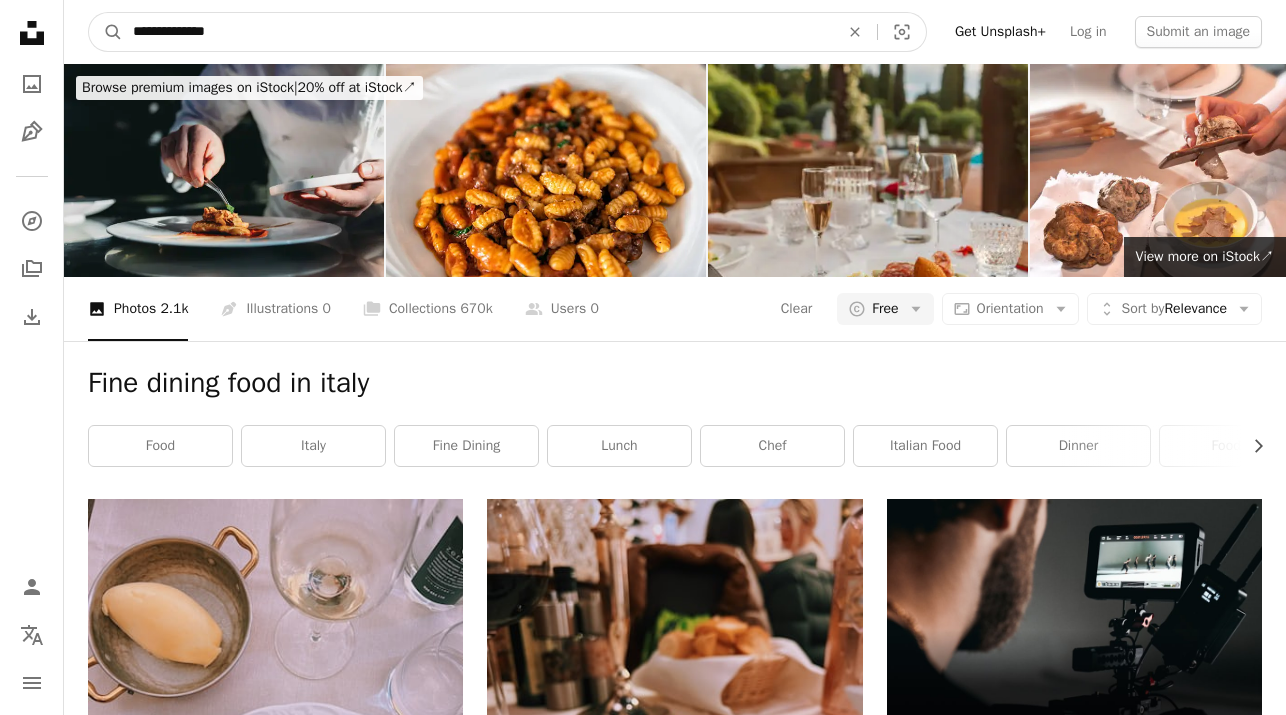 click on "A magnifying glass" at bounding box center [106, 32] 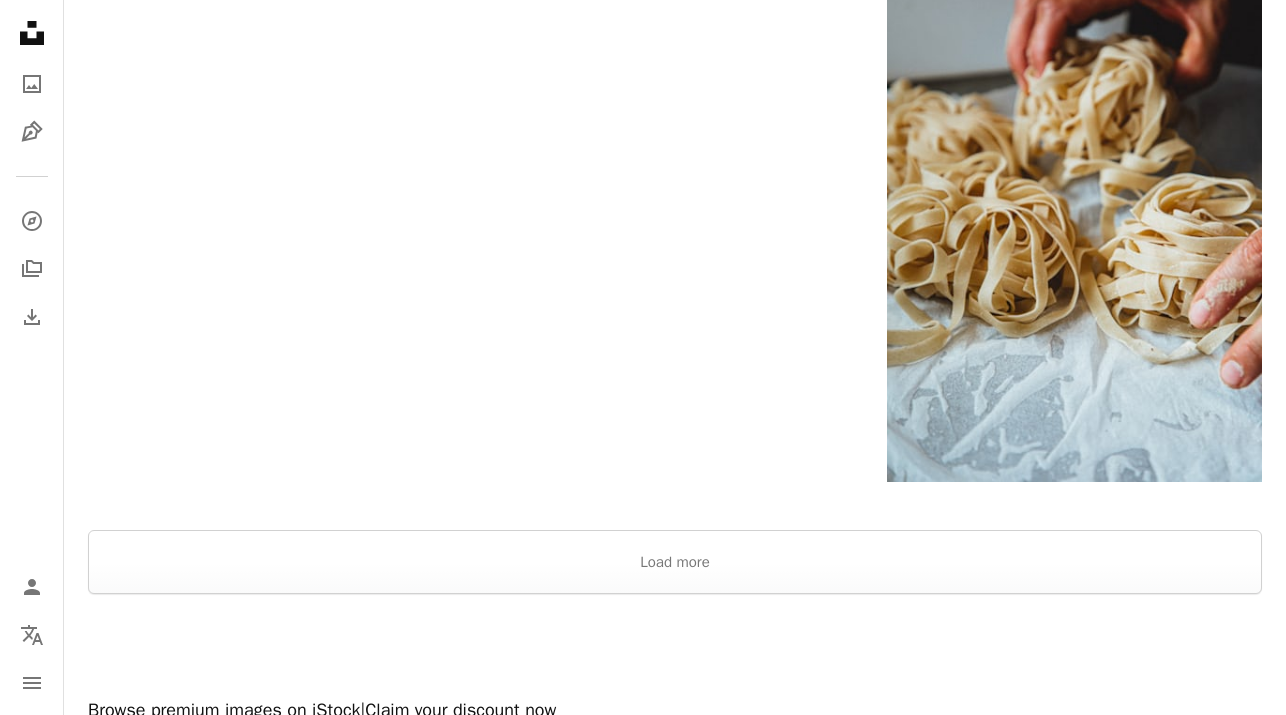 scroll, scrollTop: 3780, scrollLeft: 0, axis: vertical 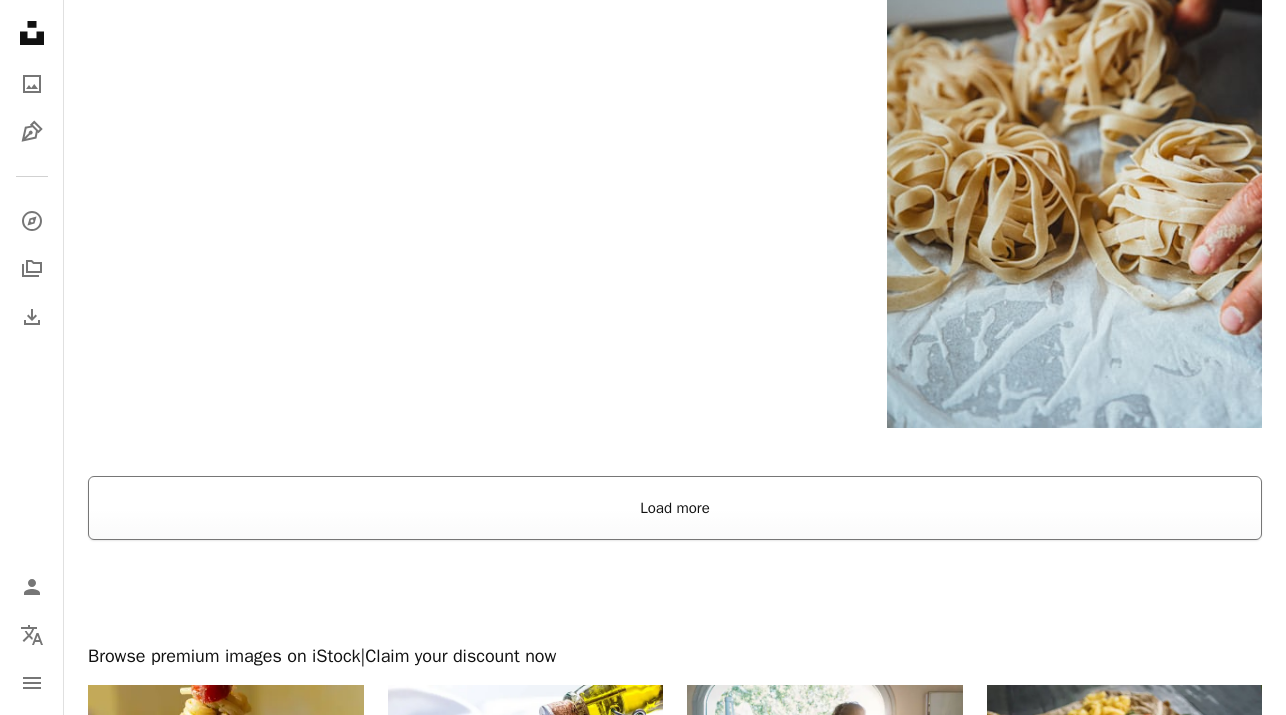 click on "Load more" at bounding box center [675, 508] 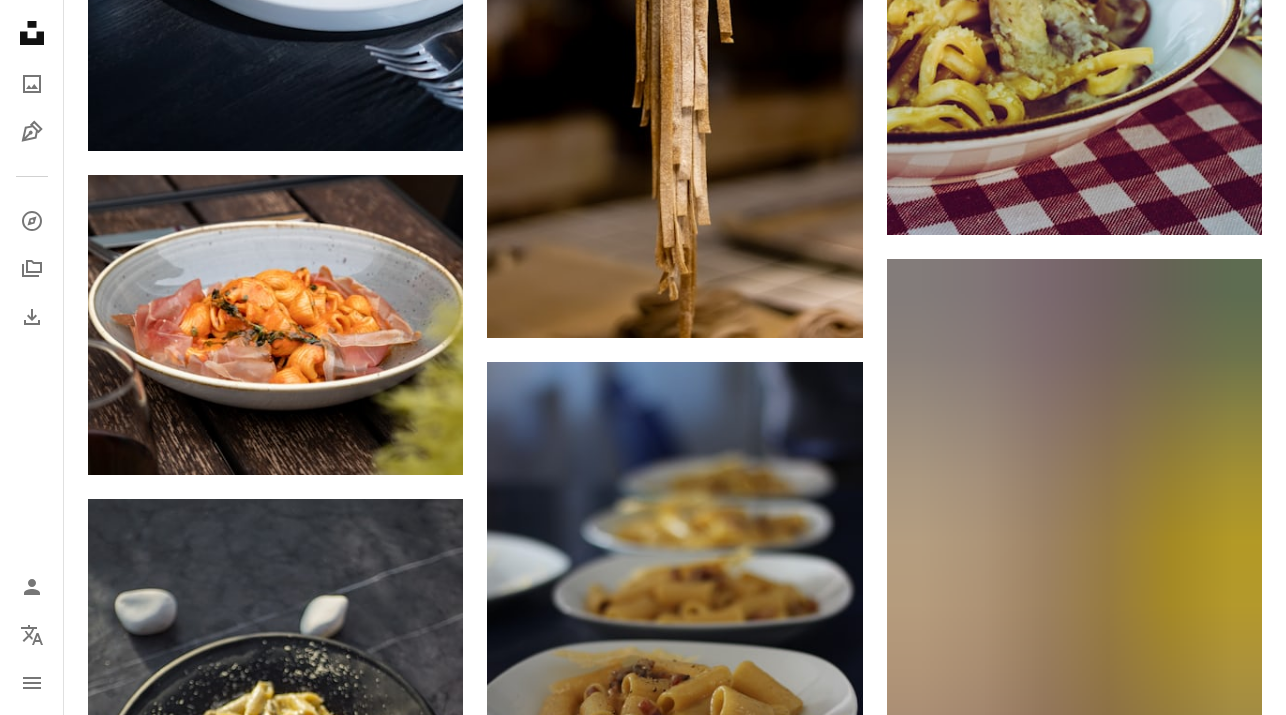 scroll, scrollTop: 0, scrollLeft: 0, axis: both 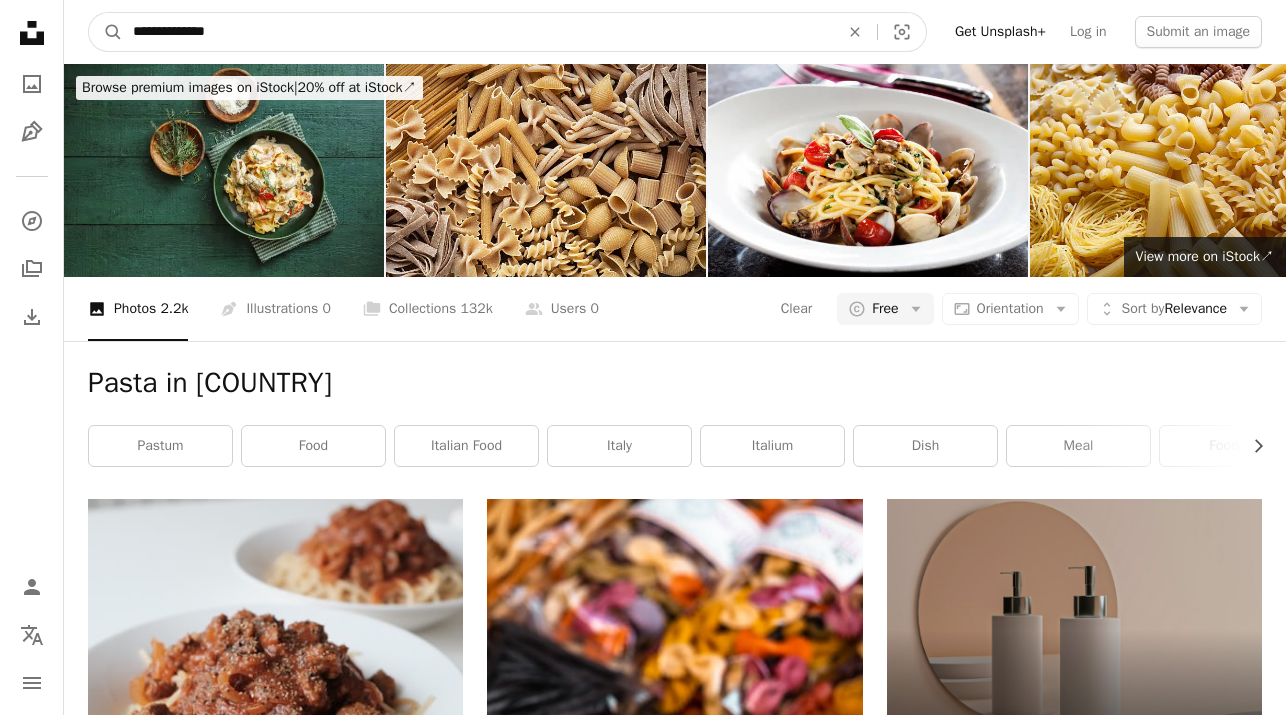 drag, startPoint x: 226, startPoint y: 34, endPoint x: 108, endPoint y: 34, distance: 118 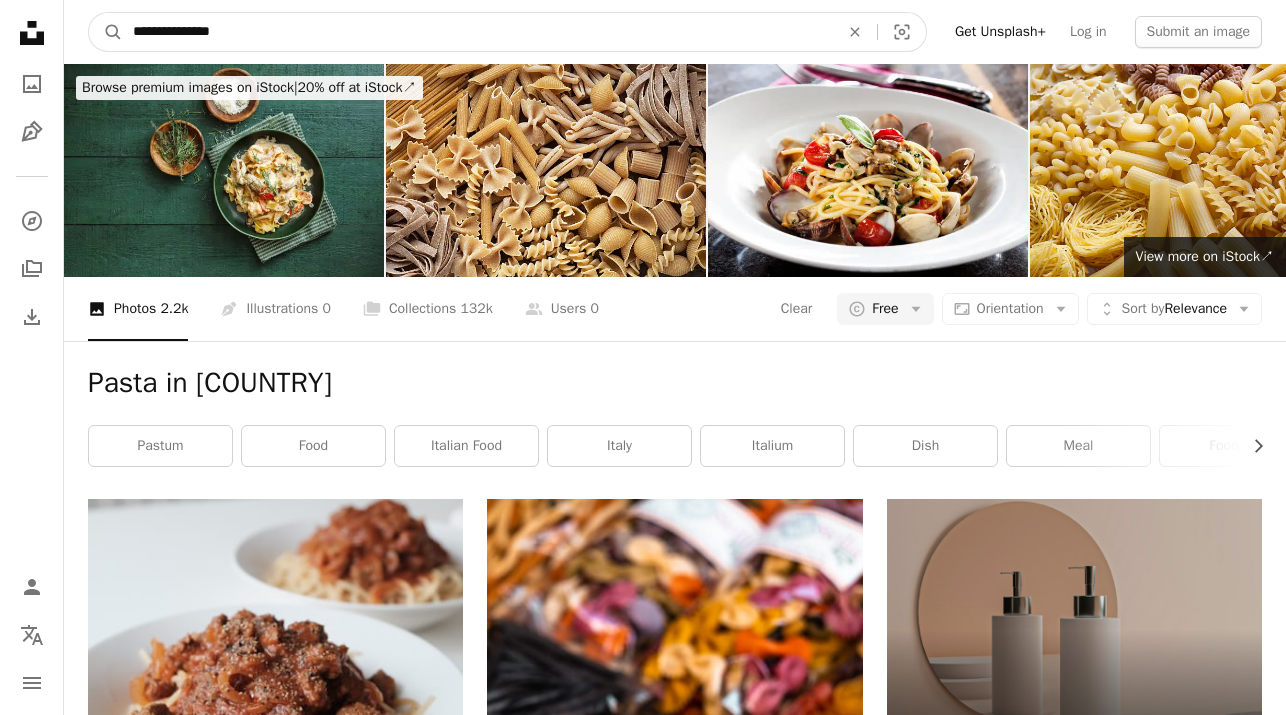 type on "**********" 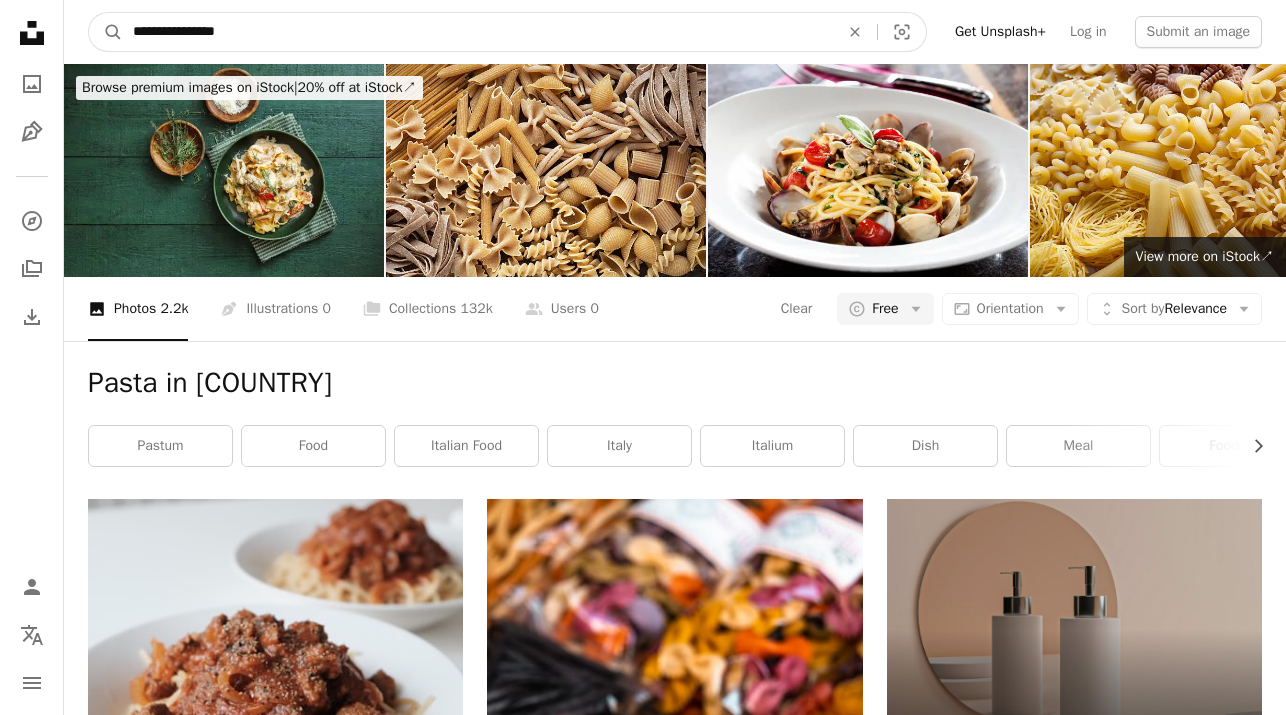 click on "A magnifying glass" at bounding box center (106, 32) 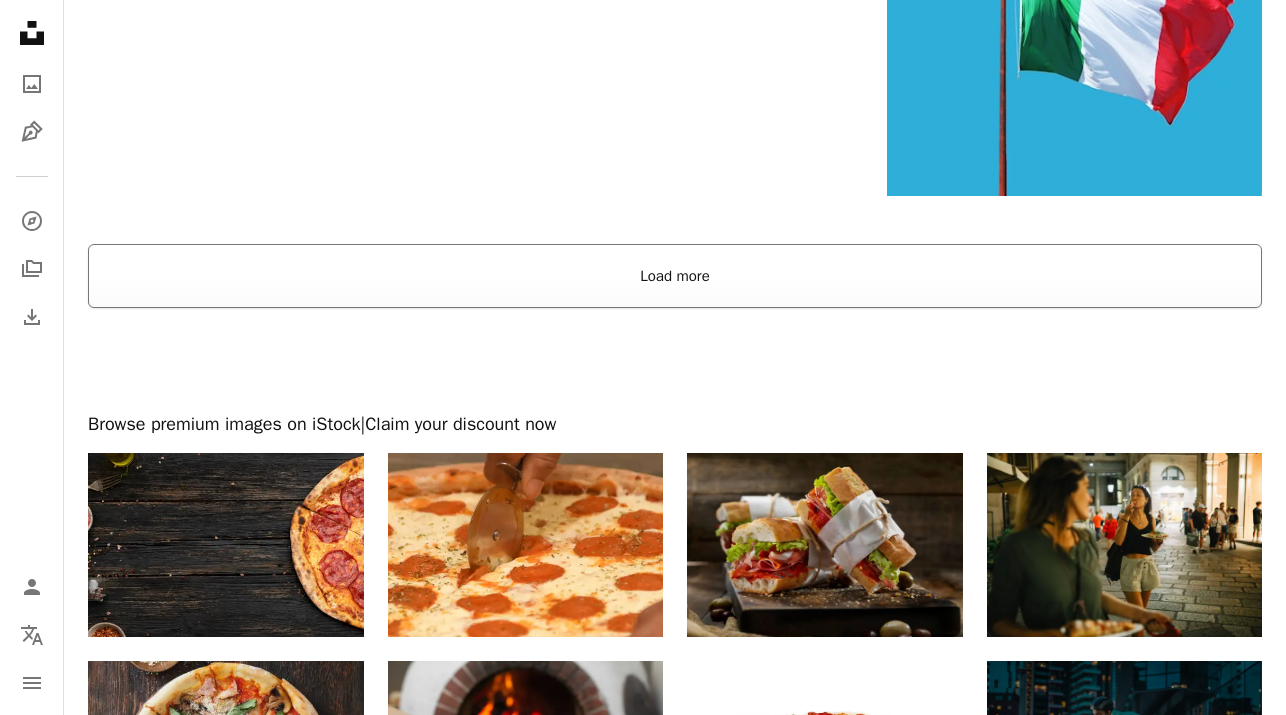 scroll, scrollTop: 3676, scrollLeft: 0, axis: vertical 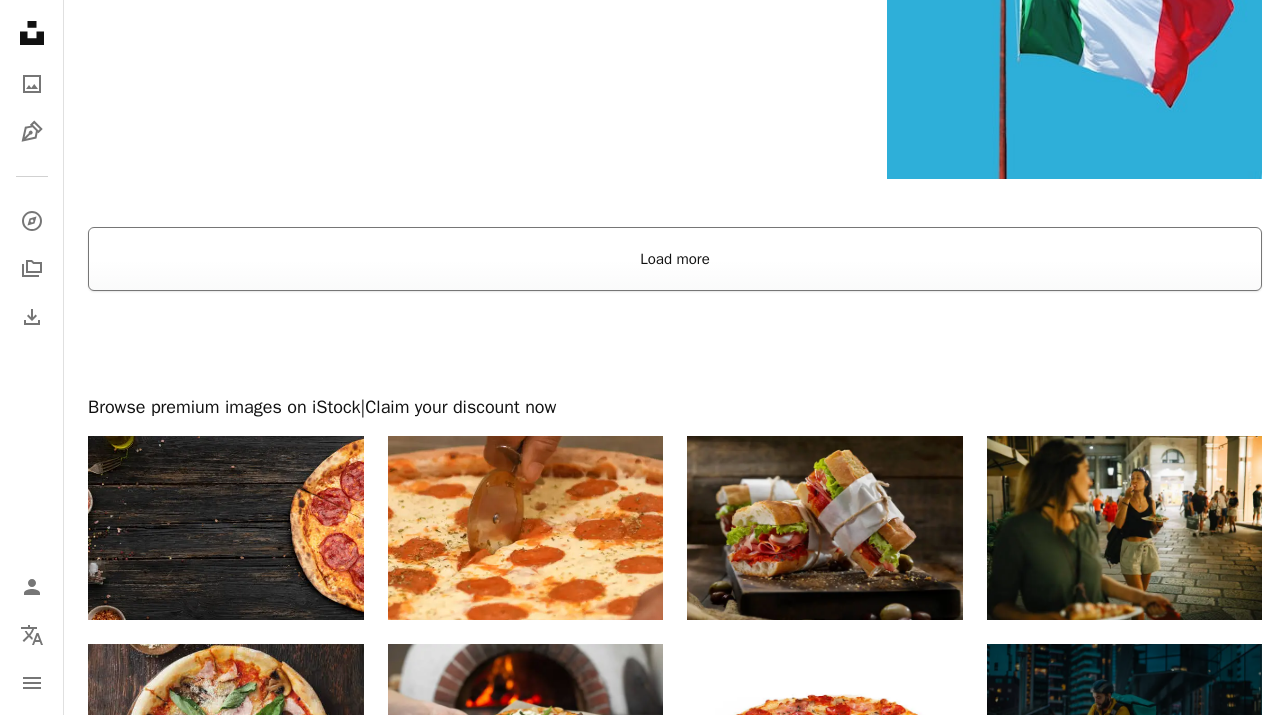 click on "Load more" at bounding box center (675, 259) 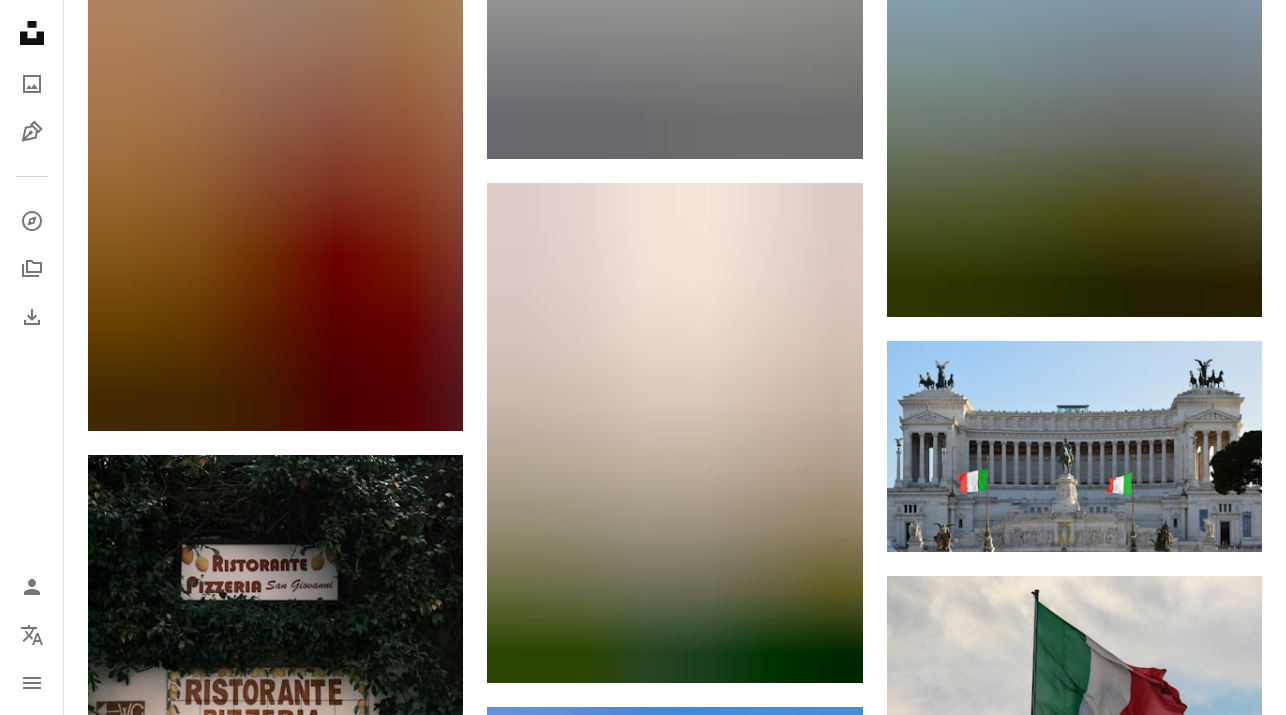 scroll, scrollTop: 7338, scrollLeft: 0, axis: vertical 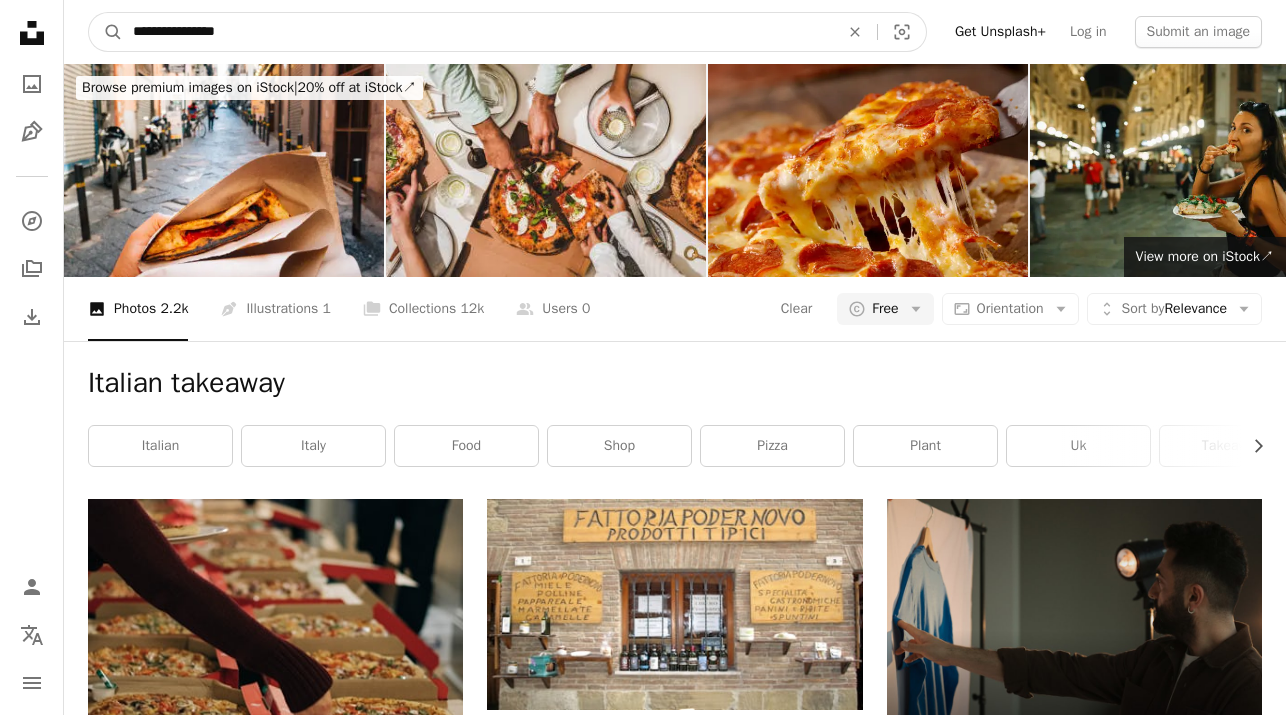 click on "**********" at bounding box center [478, 32] 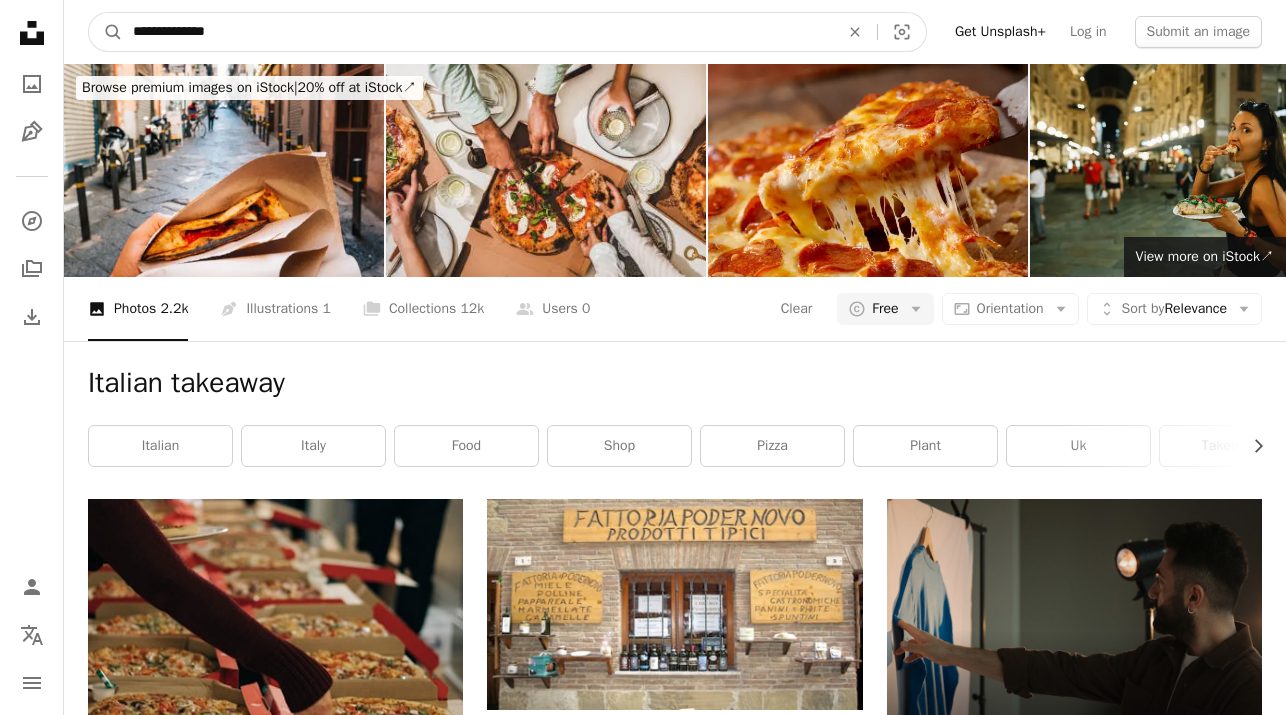 type on "**********" 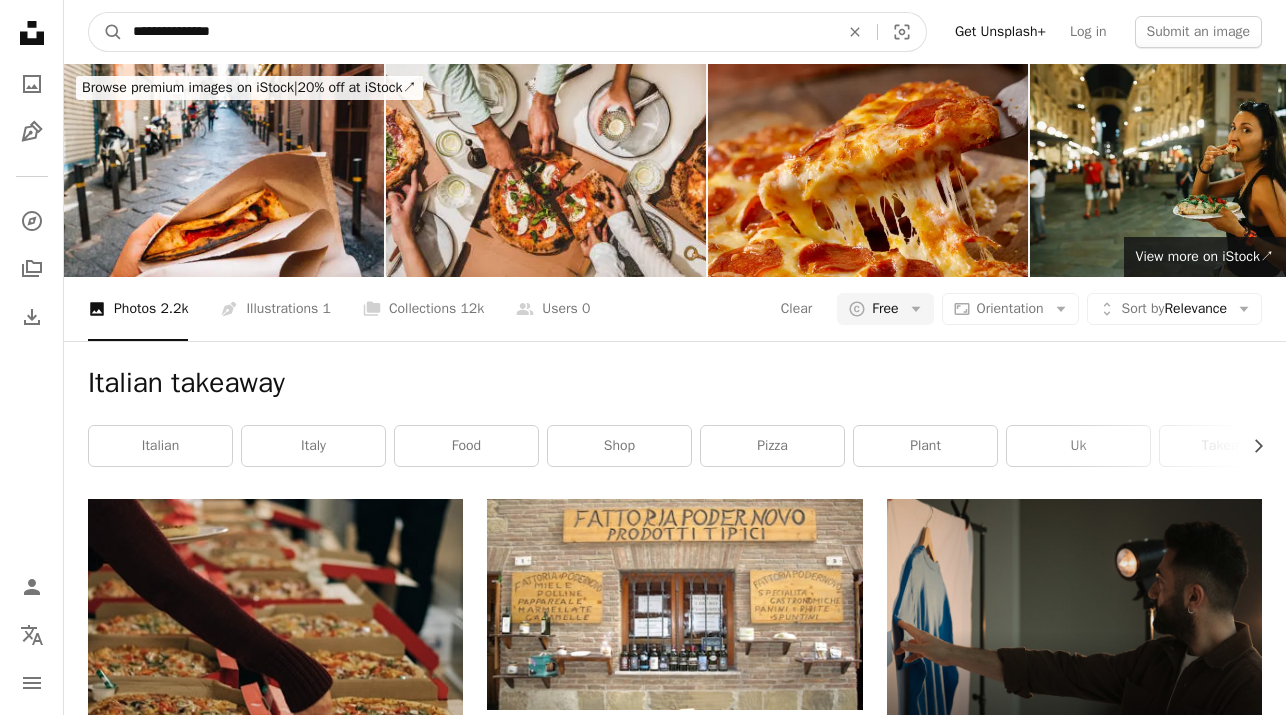 click on "A magnifying glass" at bounding box center [106, 32] 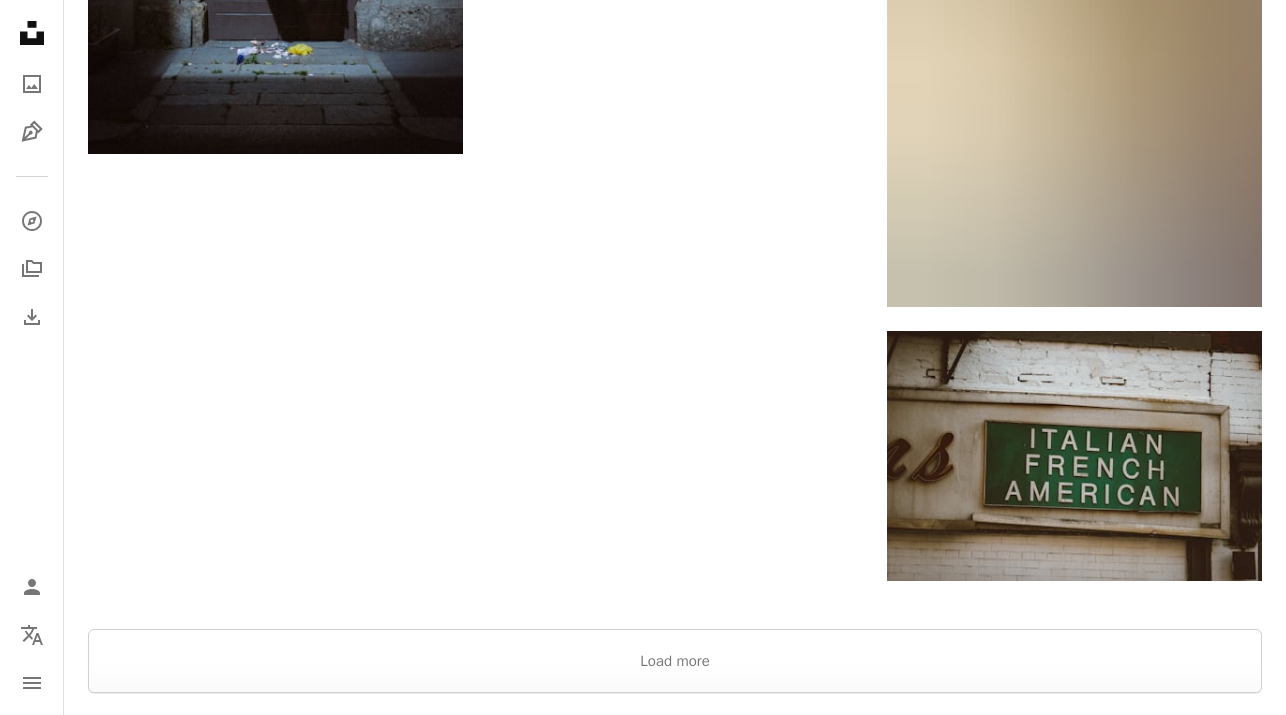 scroll, scrollTop: 3299, scrollLeft: 0, axis: vertical 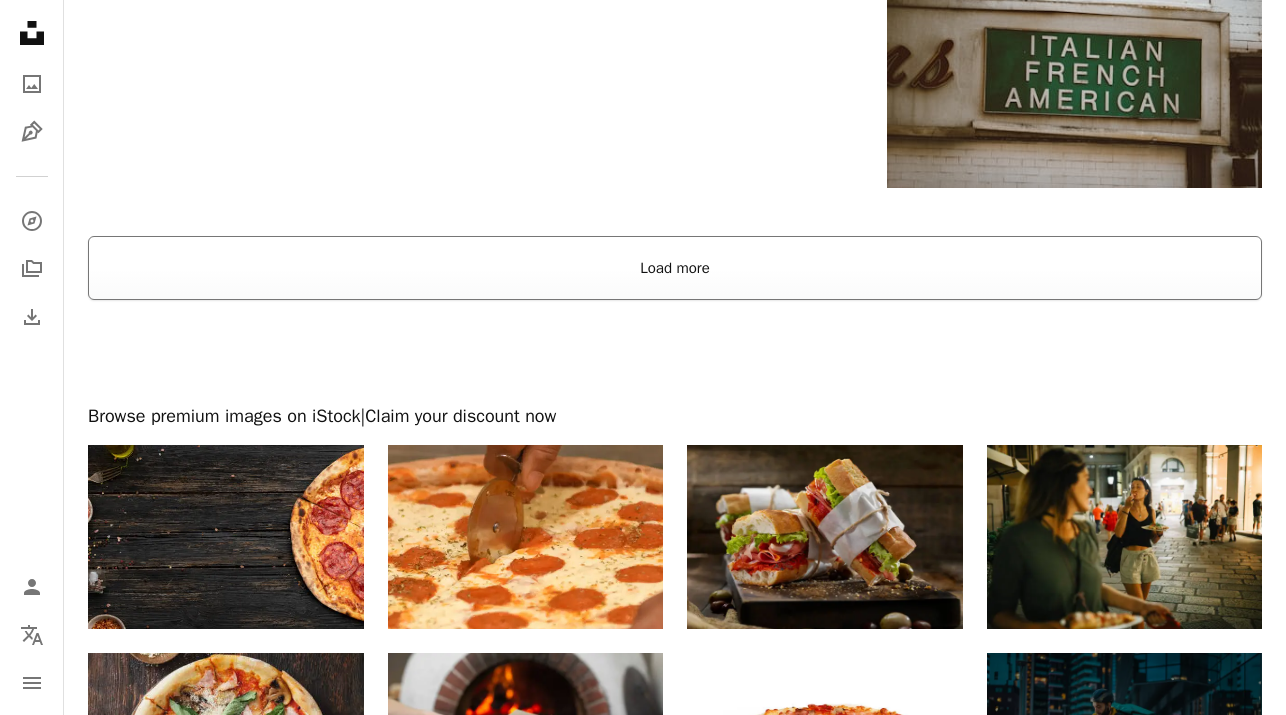 click on "Load more" at bounding box center [675, 268] 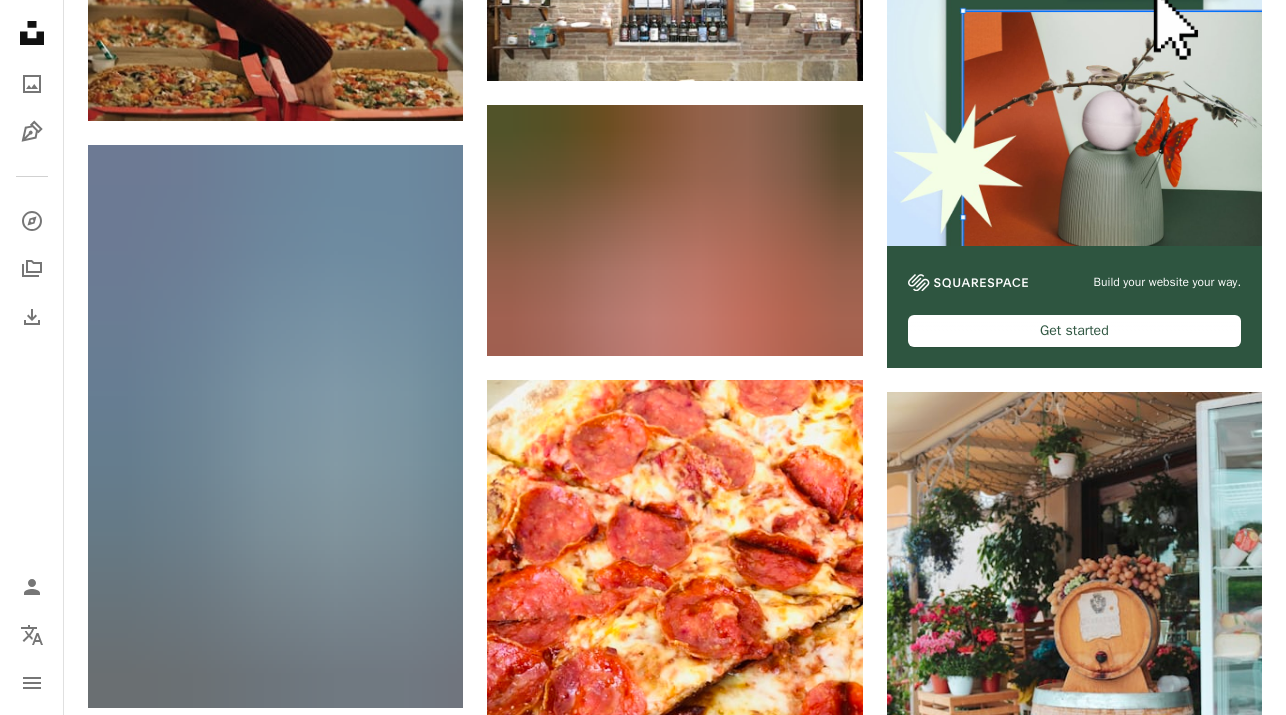 scroll, scrollTop: 0, scrollLeft: 0, axis: both 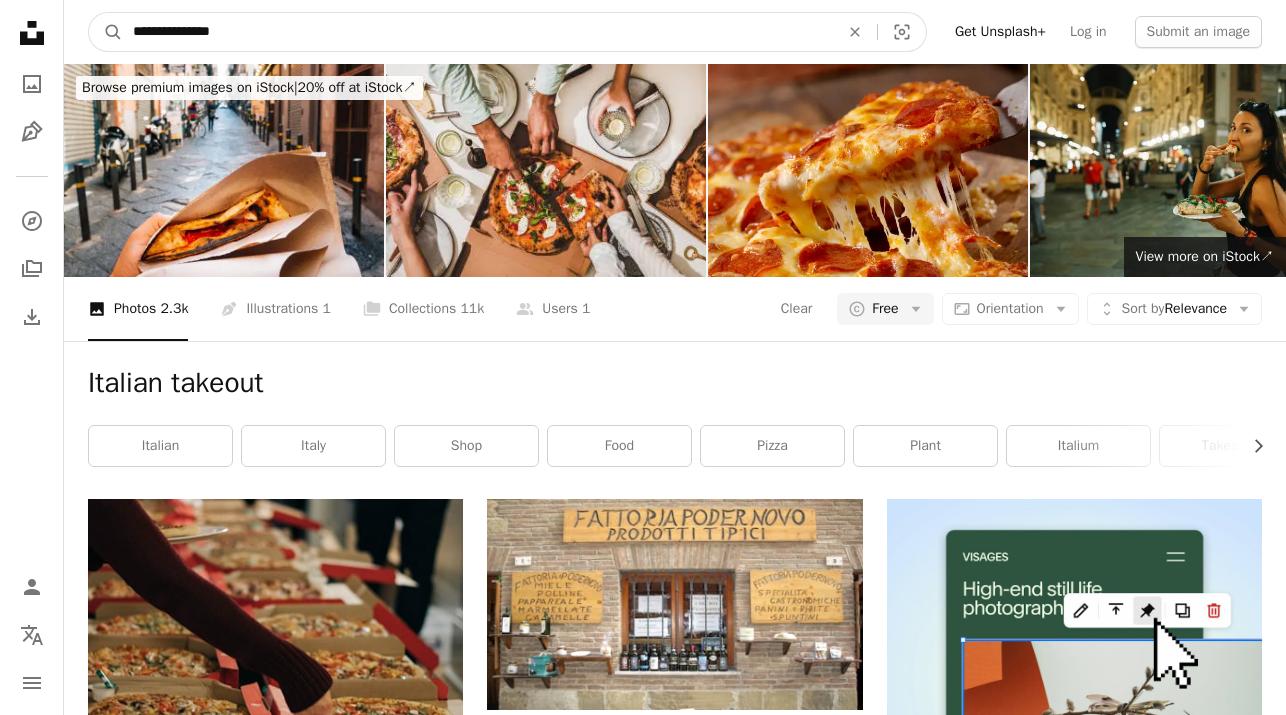 drag, startPoint x: 235, startPoint y: 36, endPoint x: 72, endPoint y: 36, distance: 163 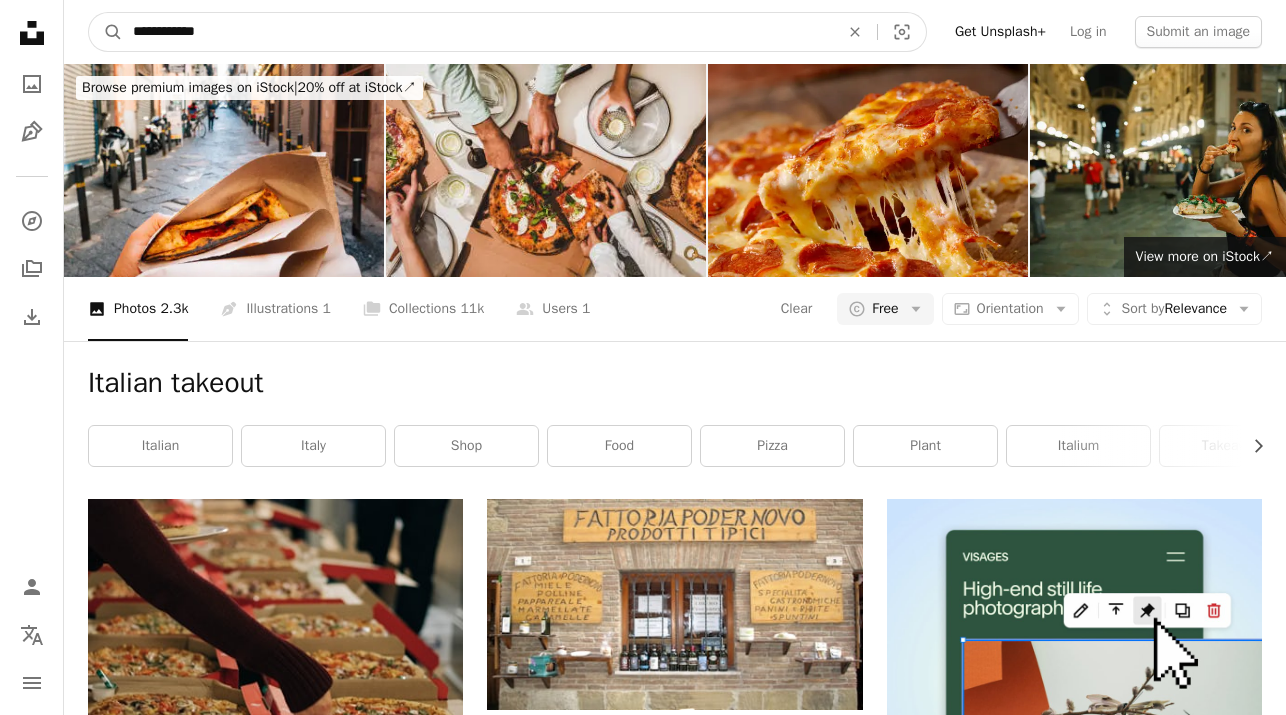 type on "**********" 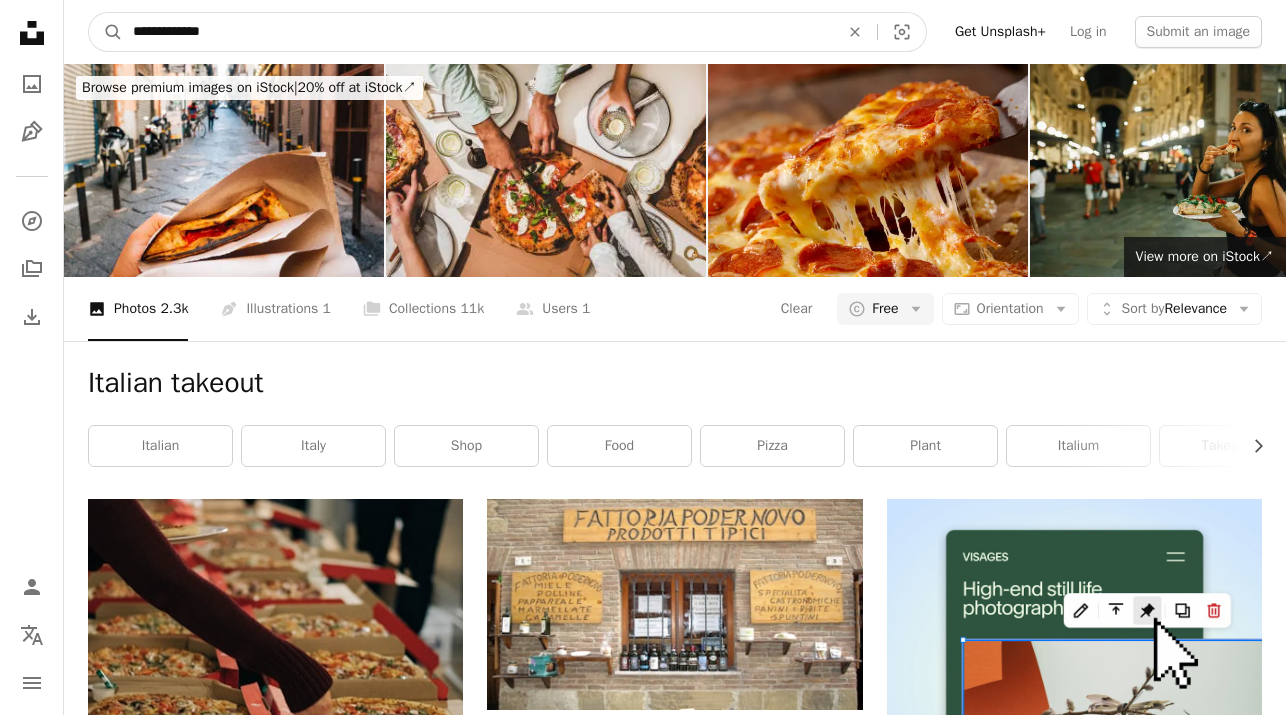 click on "A magnifying glass" at bounding box center (106, 32) 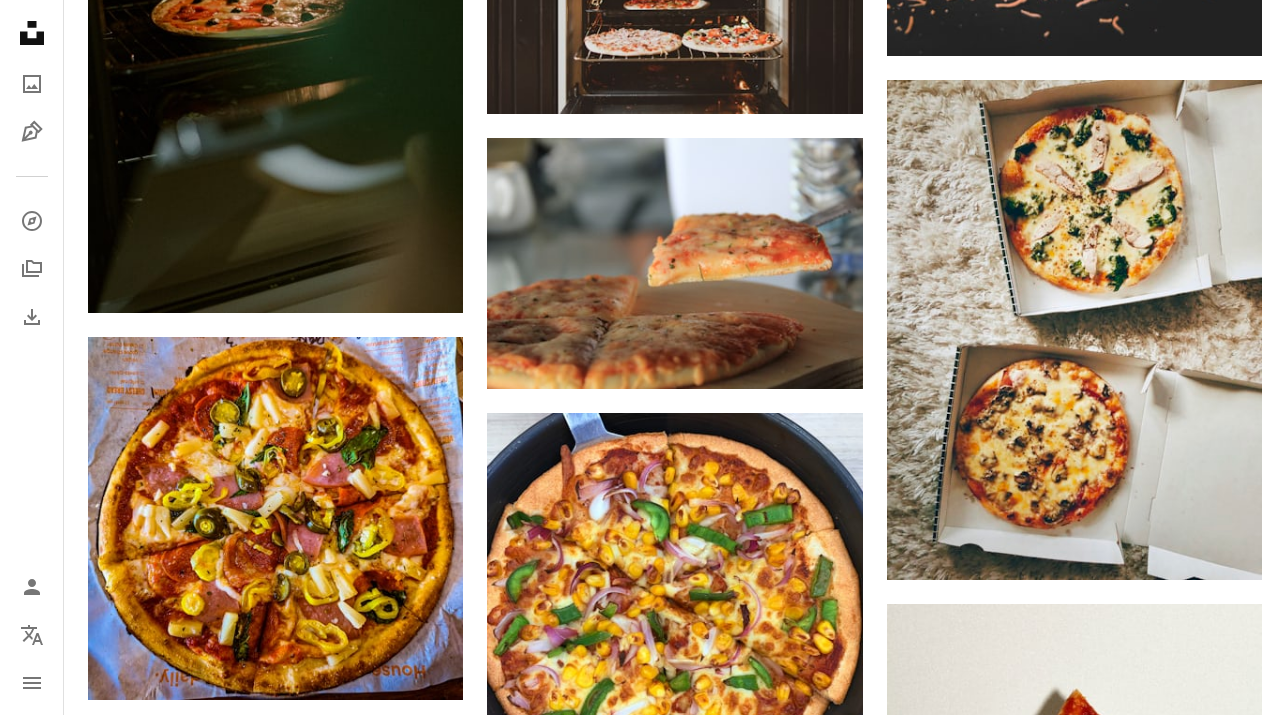 scroll, scrollTop: 2113, scrollLeft: 0, axis: vertical 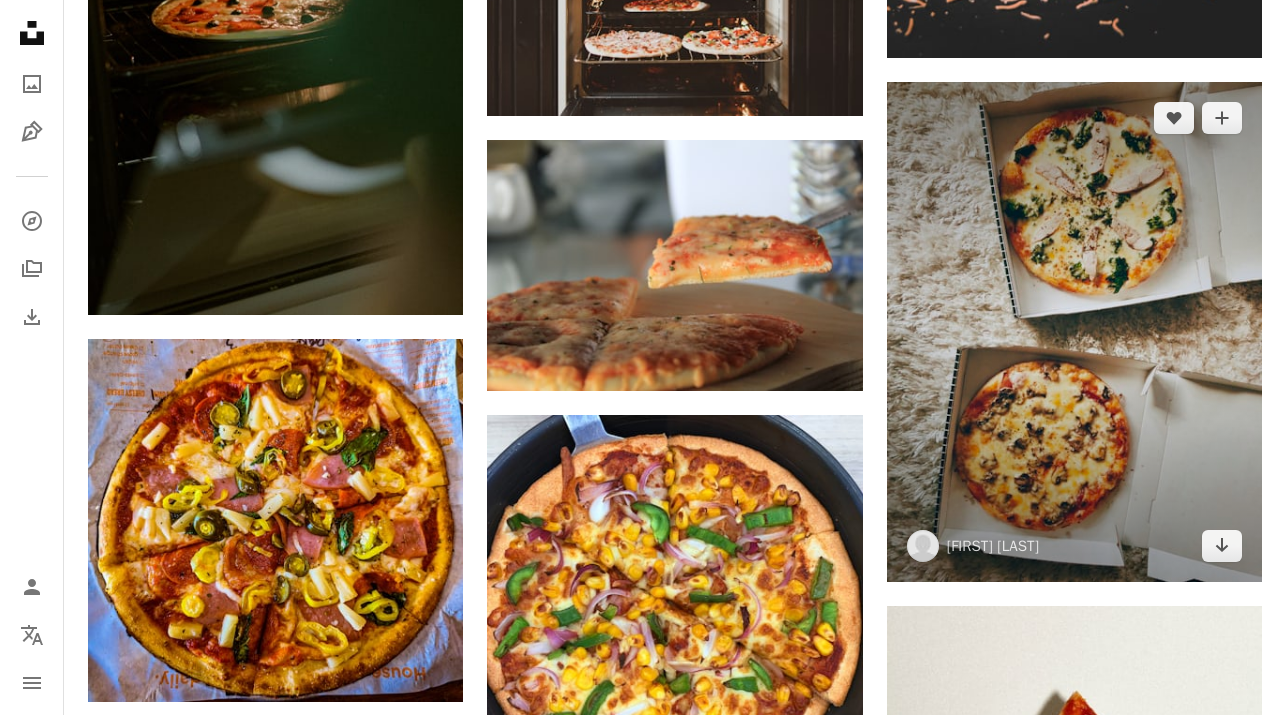 click at bounding box center (1074, 332) 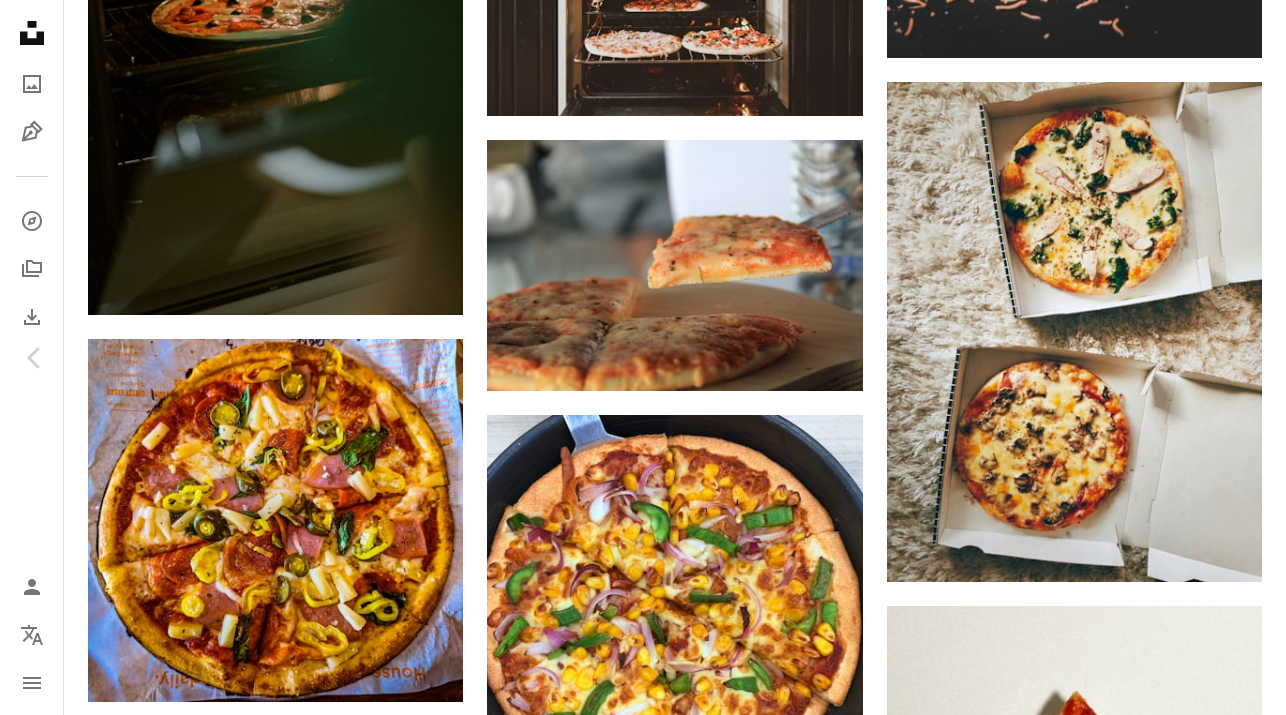 scroll, scrollTop: 6457, scrollLeft: 0, axis: vertical 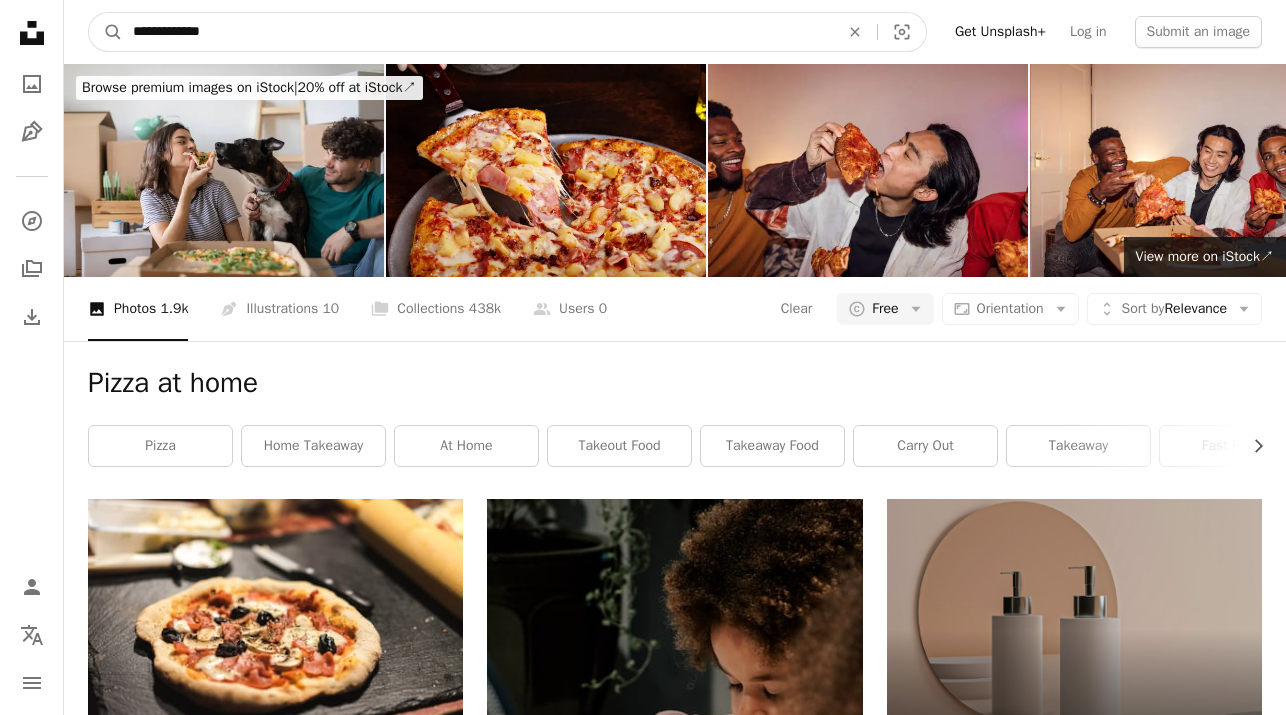 click on "**********" at bounding box center [478, 32] 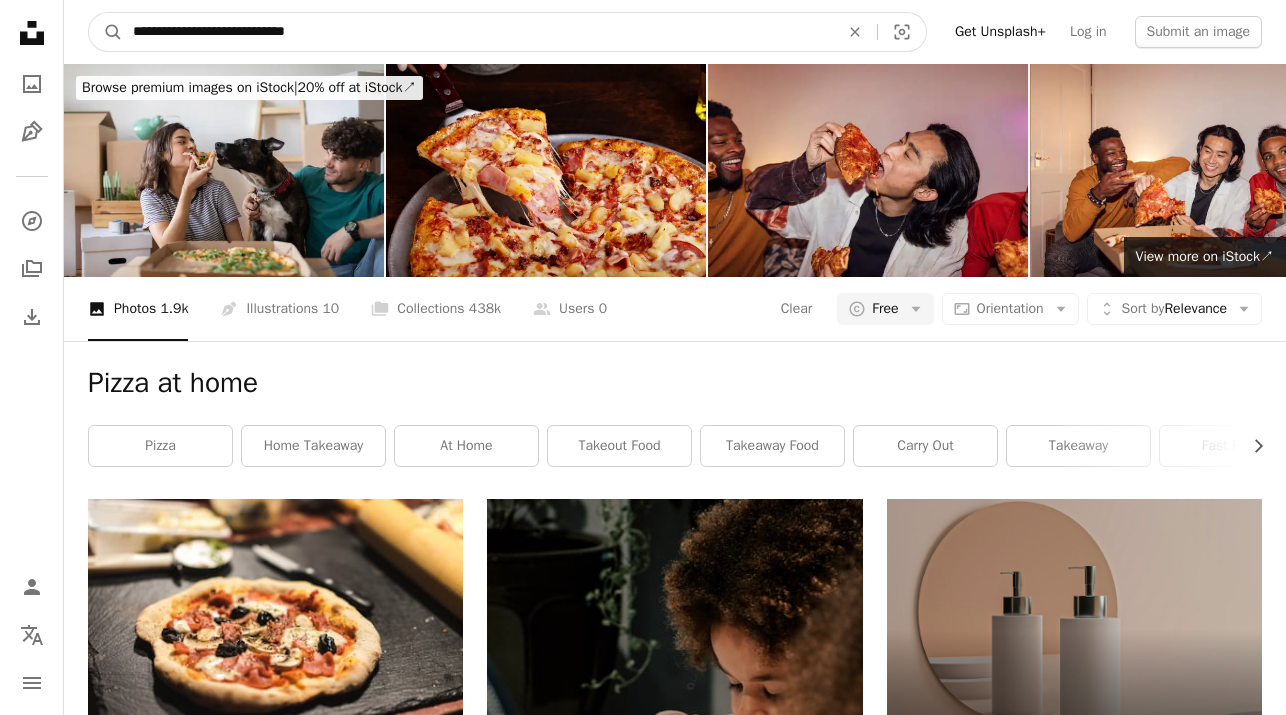 type on "**********" 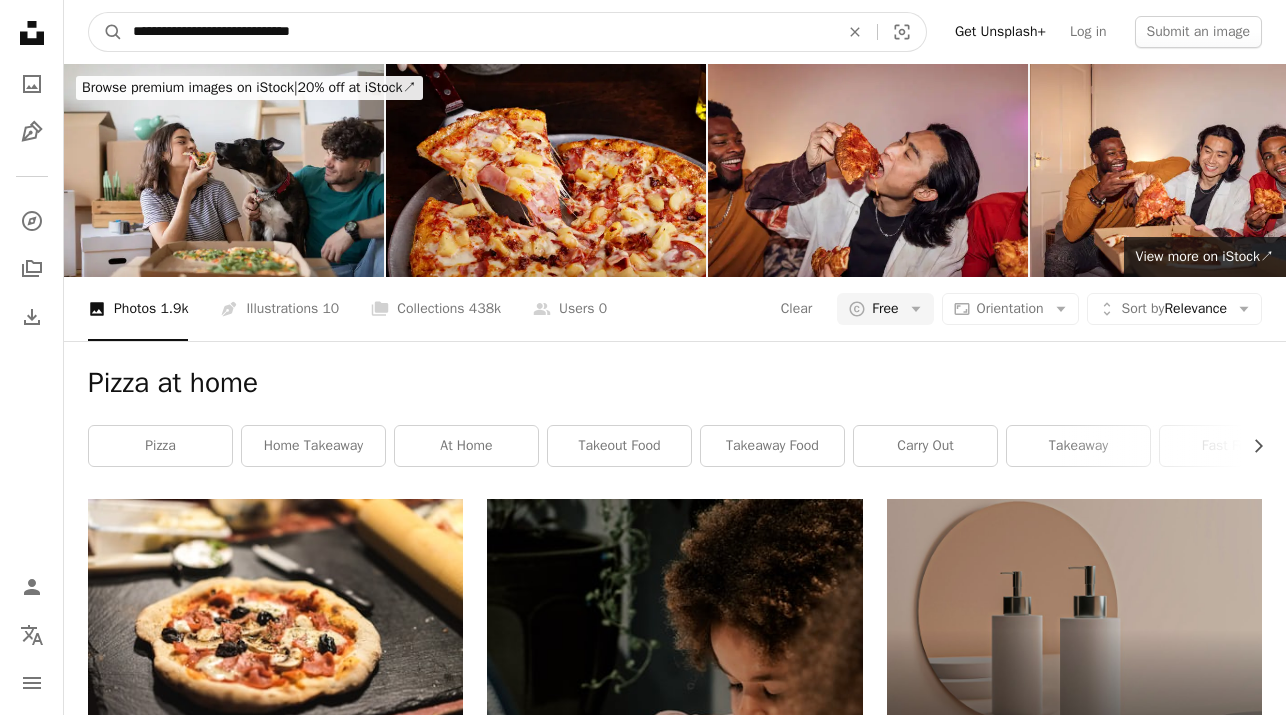 click on "A magnifying glass" at bounding box center [106, 32] 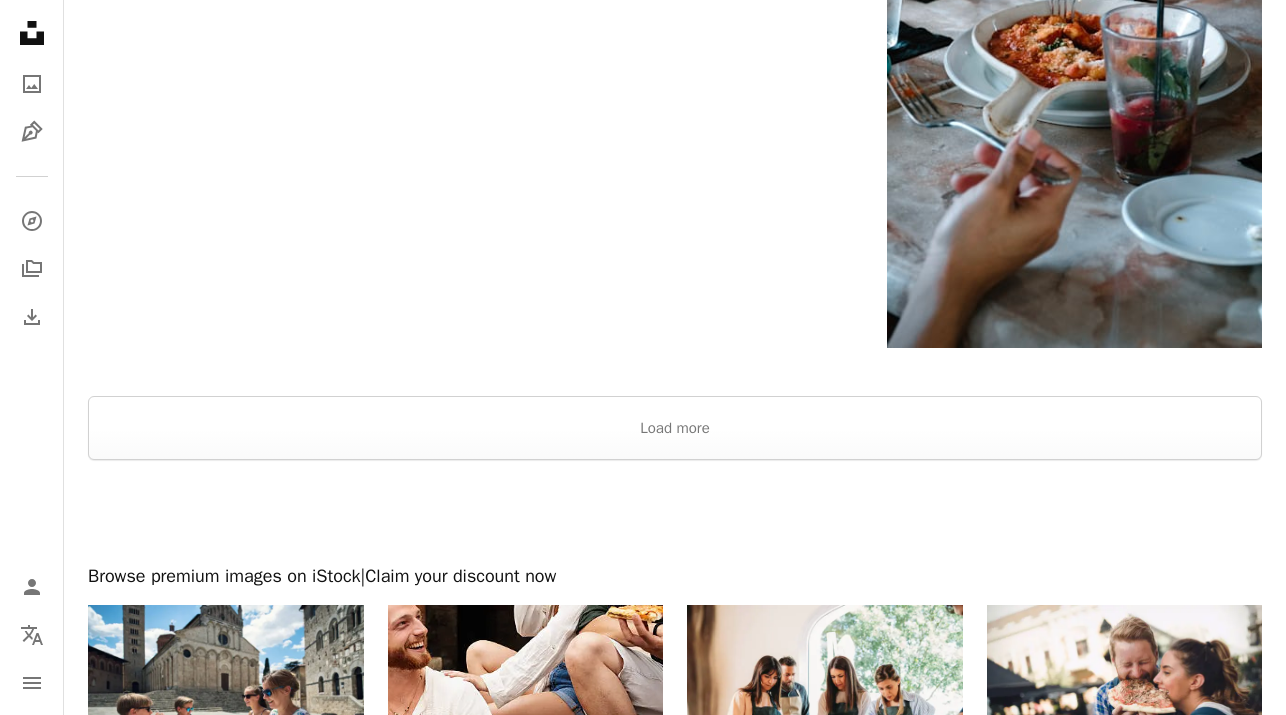 scroll, scrollTop: 4022, scrollLeft: 0, axis: vertical 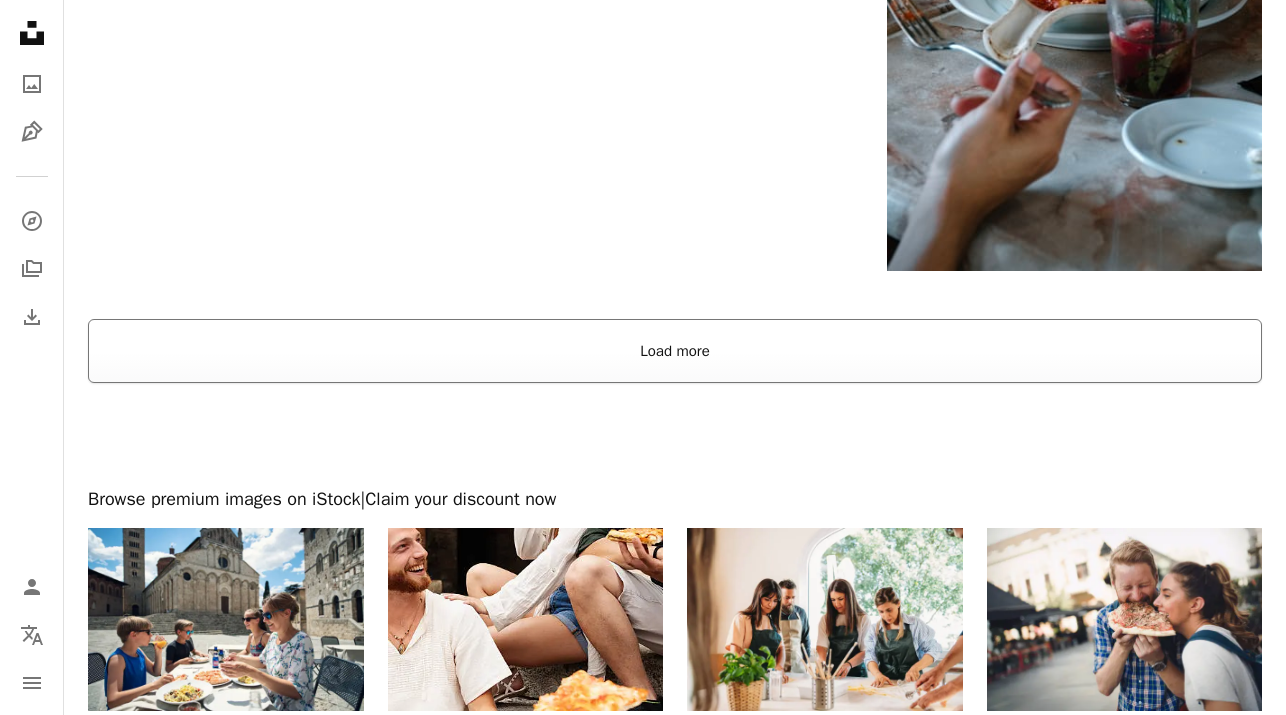 click on "Load more" at bounding box center (675, 351) 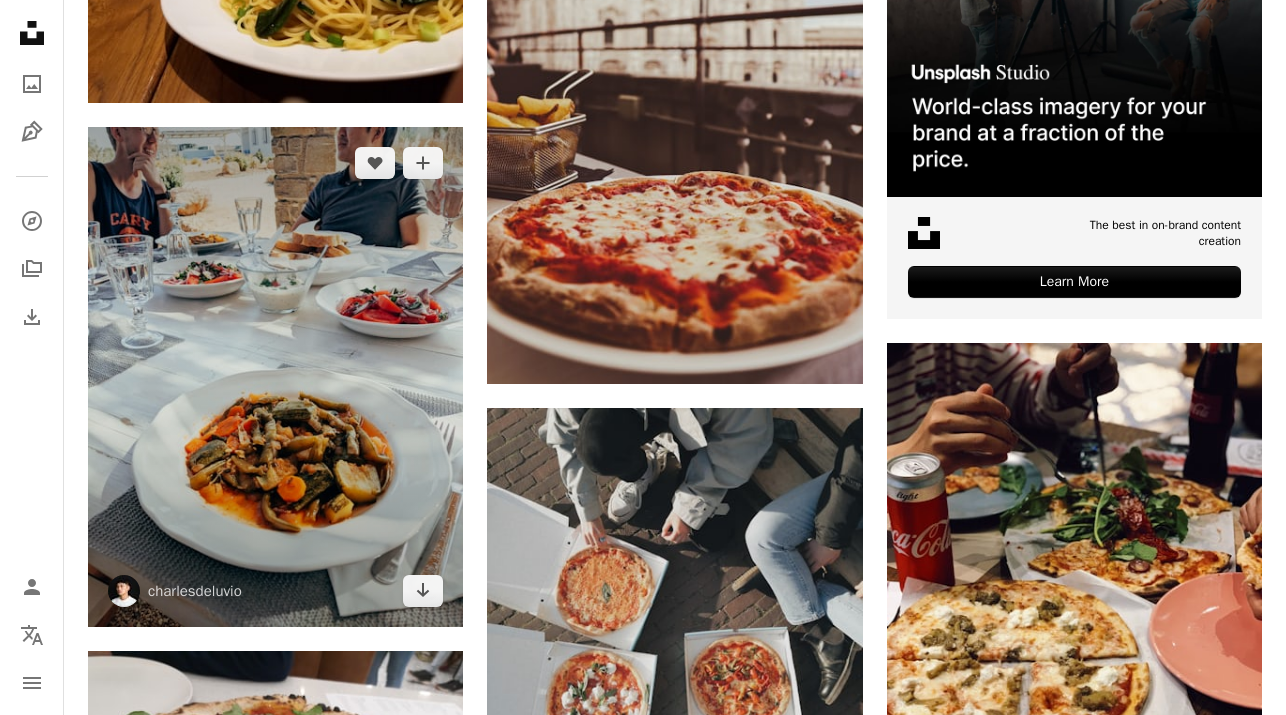 scroll, scrollTop: 0, scrollLeft: 0, axis: both 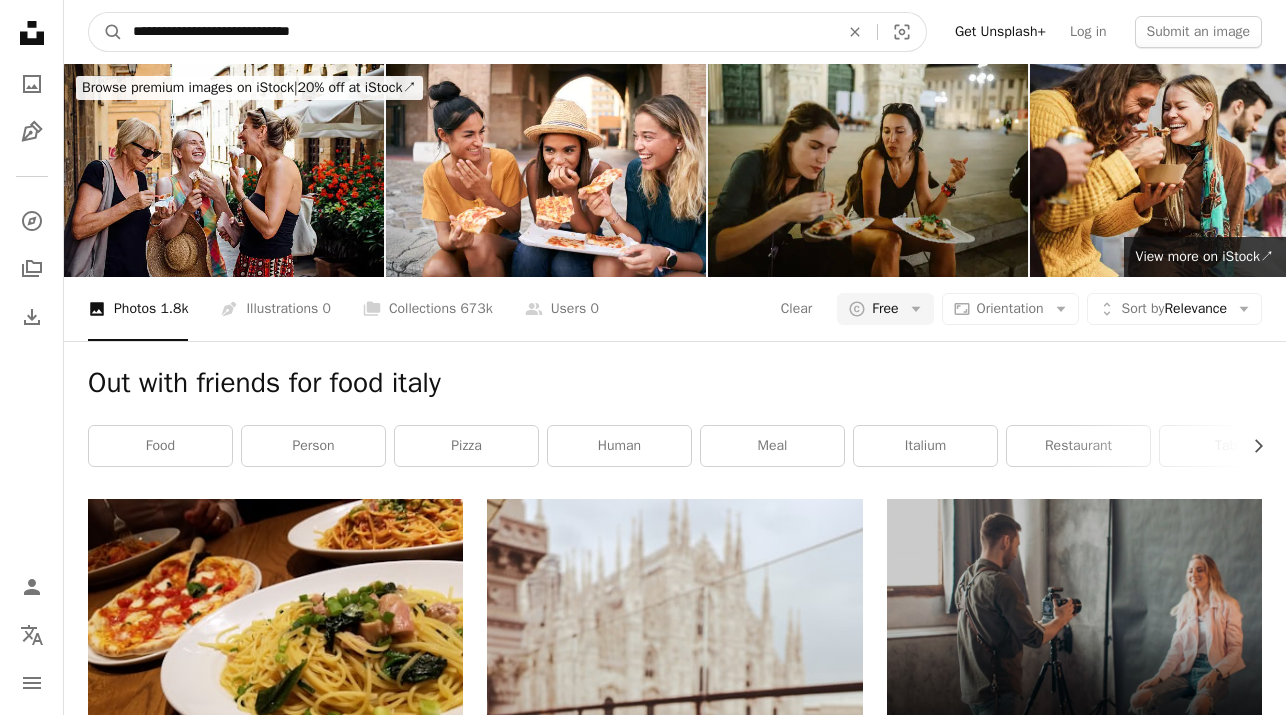 drag, startPoint x: 239, startPoint y: 31, endPoint x: 85, endPoint y: 30, distance: 154.00325 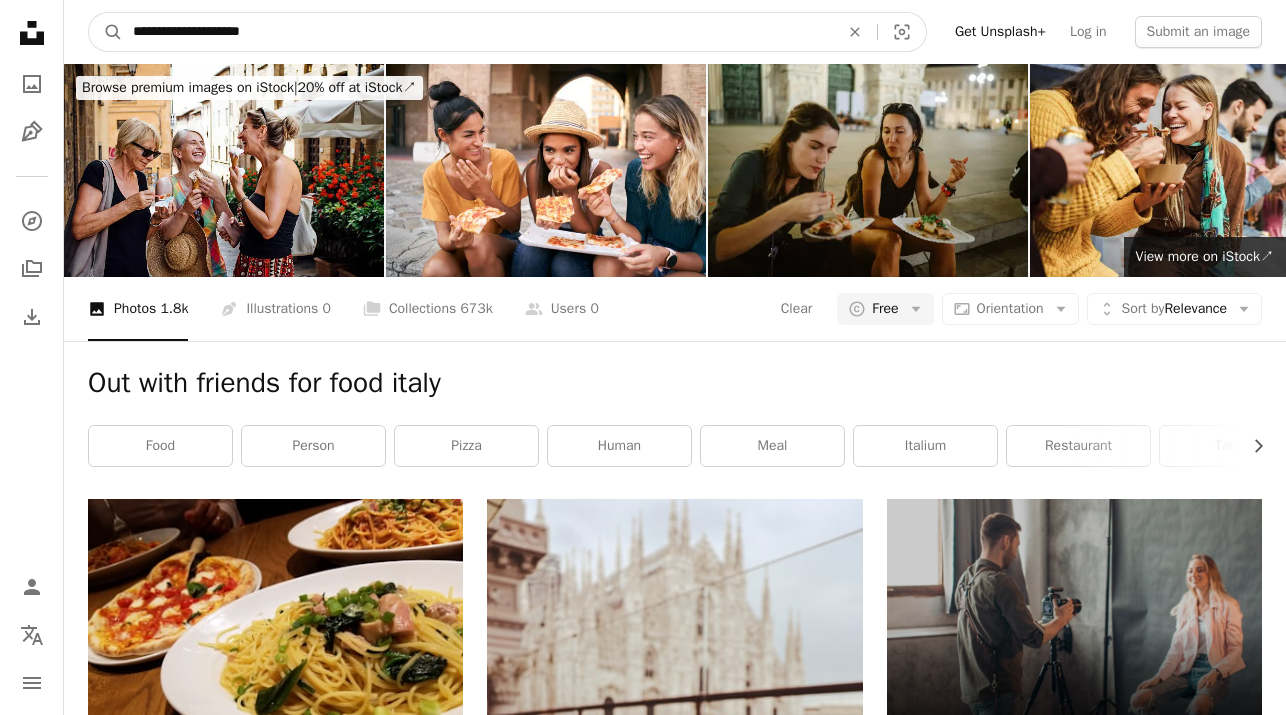click on "**********" at bounding box center [478, 32] 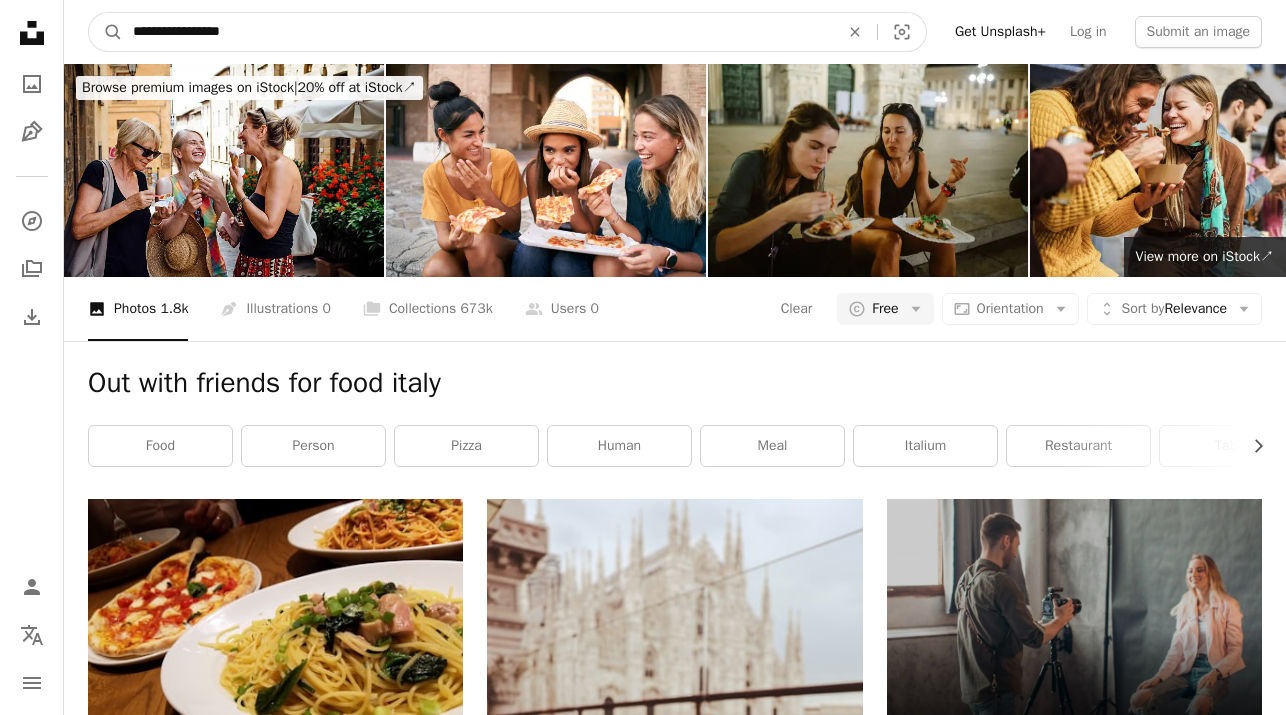 click on "A magnifying glass" at bounding box center [106, 32] 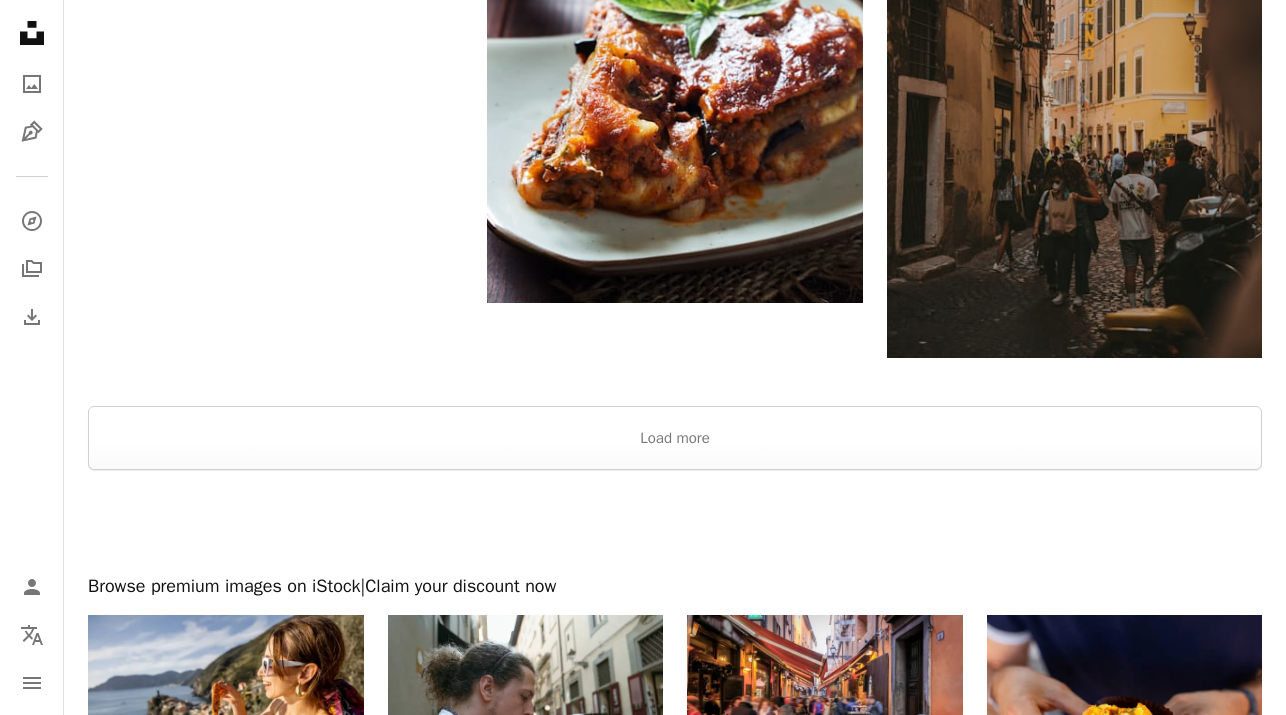 scroll, scrollTop: 3475, scrollLeft: 0, axis: vertical 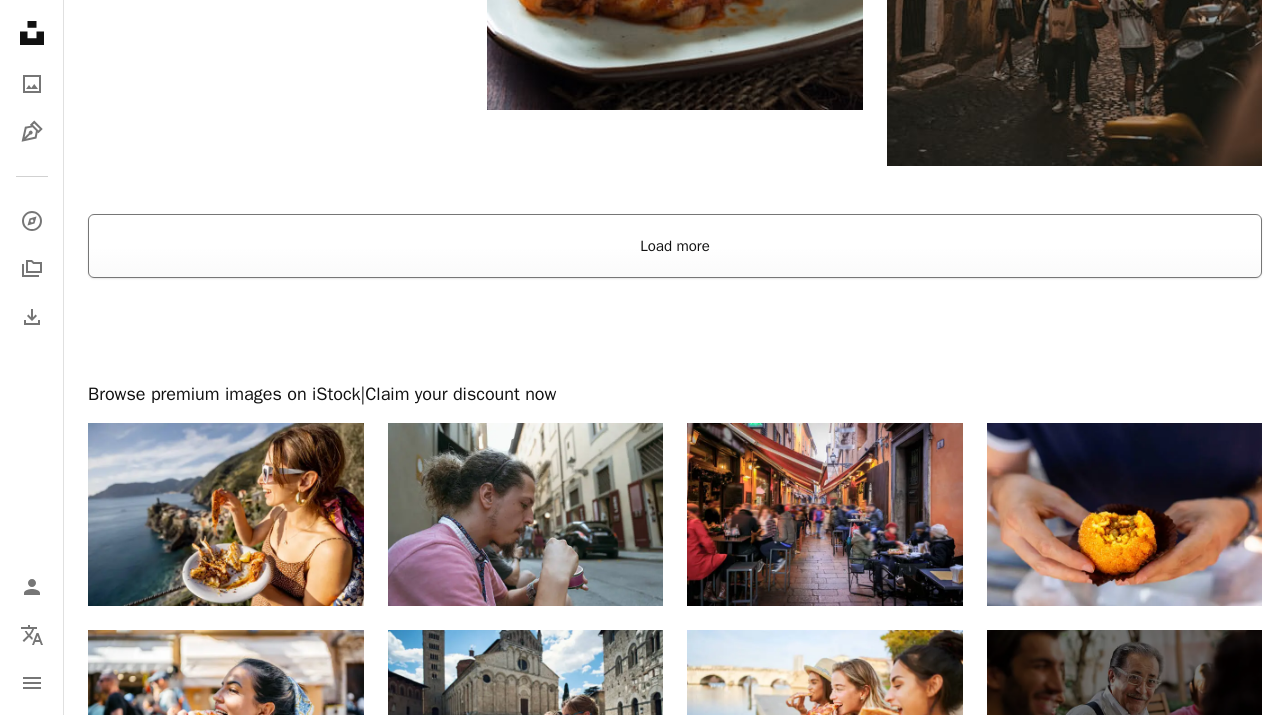 click on "Load more" at bounding box center [675, 246] 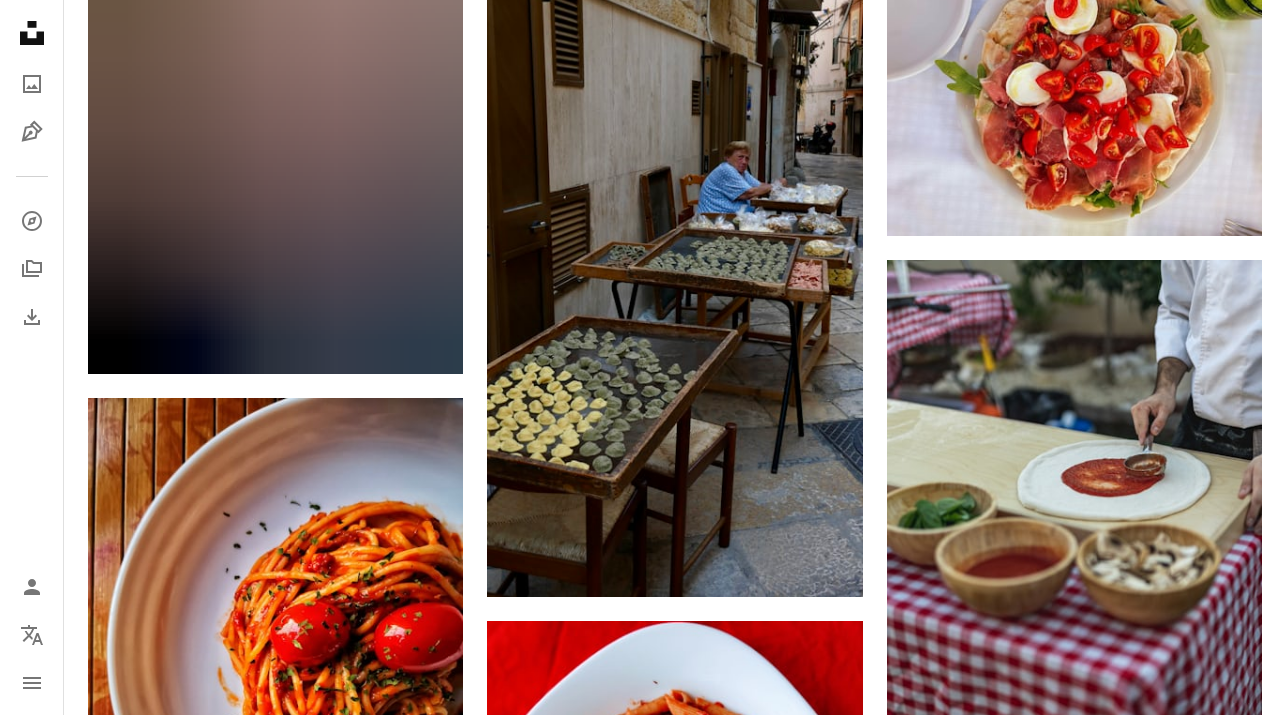 scroll, scrollTop: 15510, scrollLeft: 0, axis: vertical 